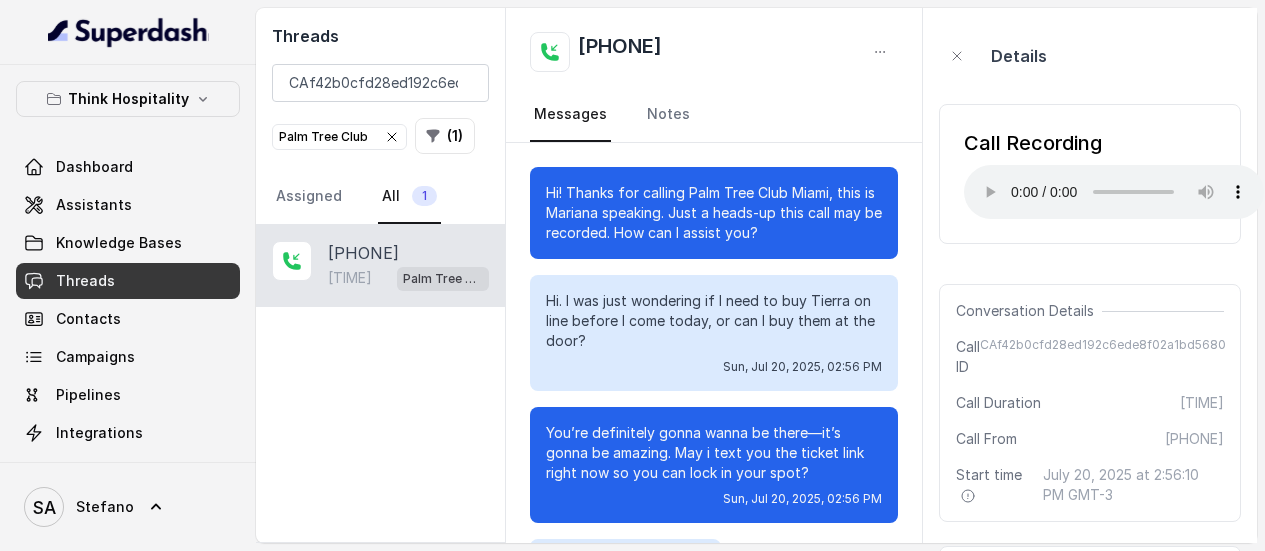 scroll, scrollTop: 0, scrollLeft: 0, axis: both 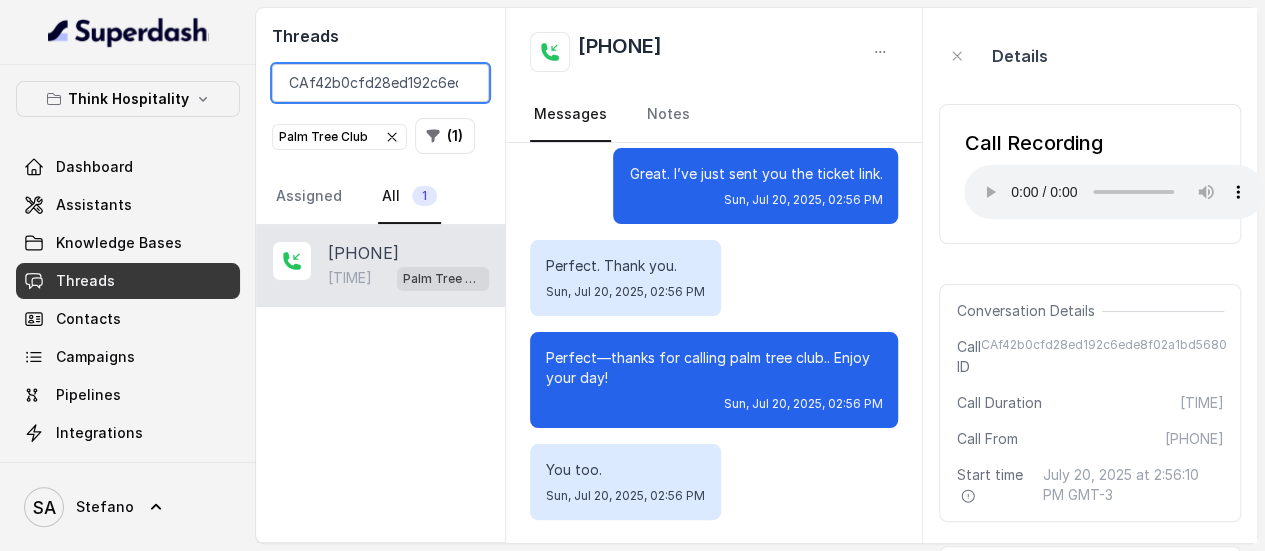click on "CAf42b0cfd28ed192c6ede8f02a1bd5680" at bounding box center (380, 83) 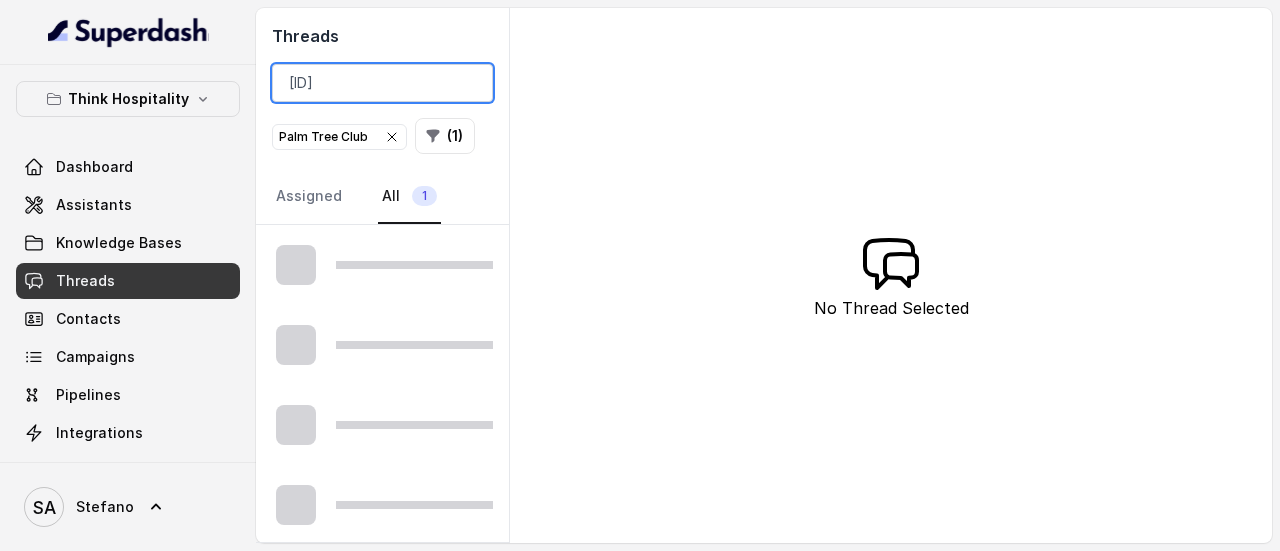scroll, scrollTop: 0, scrollLeft: 103, axis: horizontal 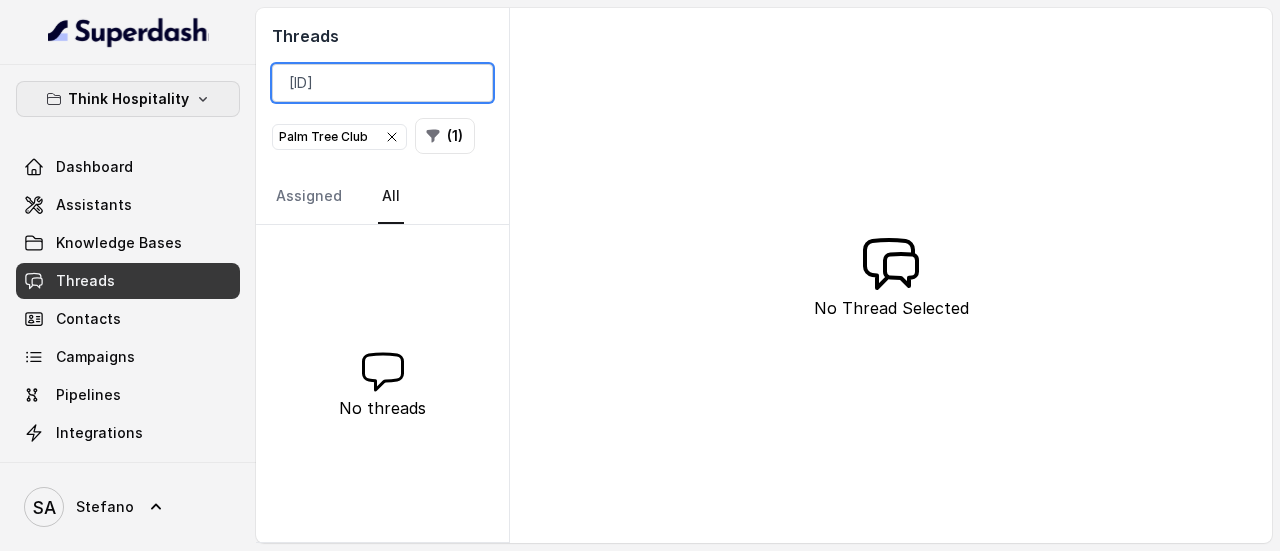 type on "[ID]" 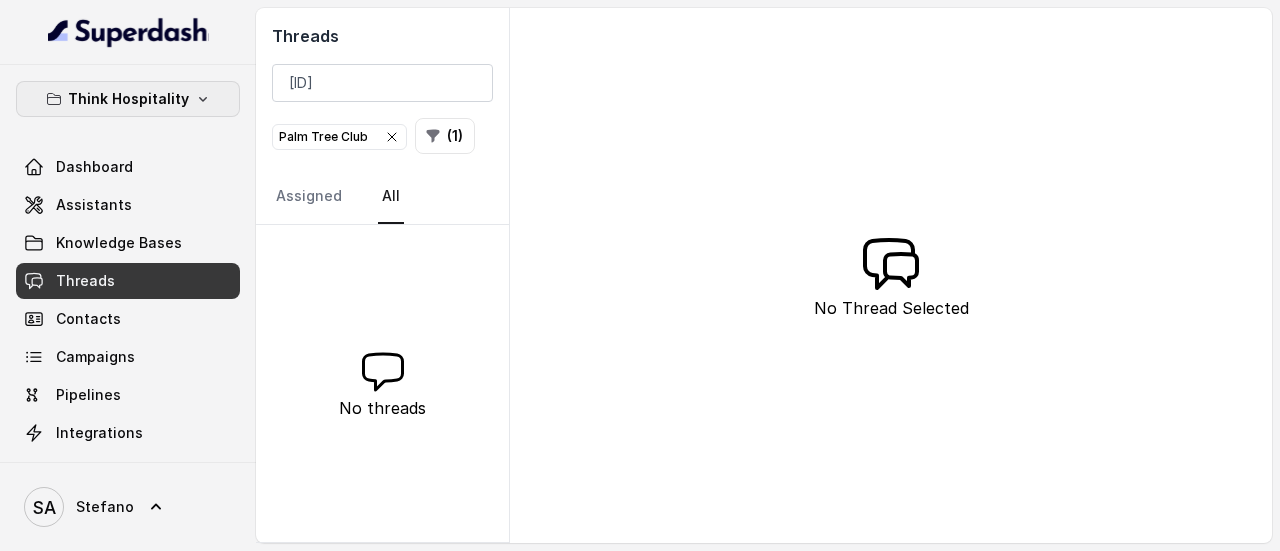 scroll, scrollTop: 0, scrollLeft: 0, axis: both 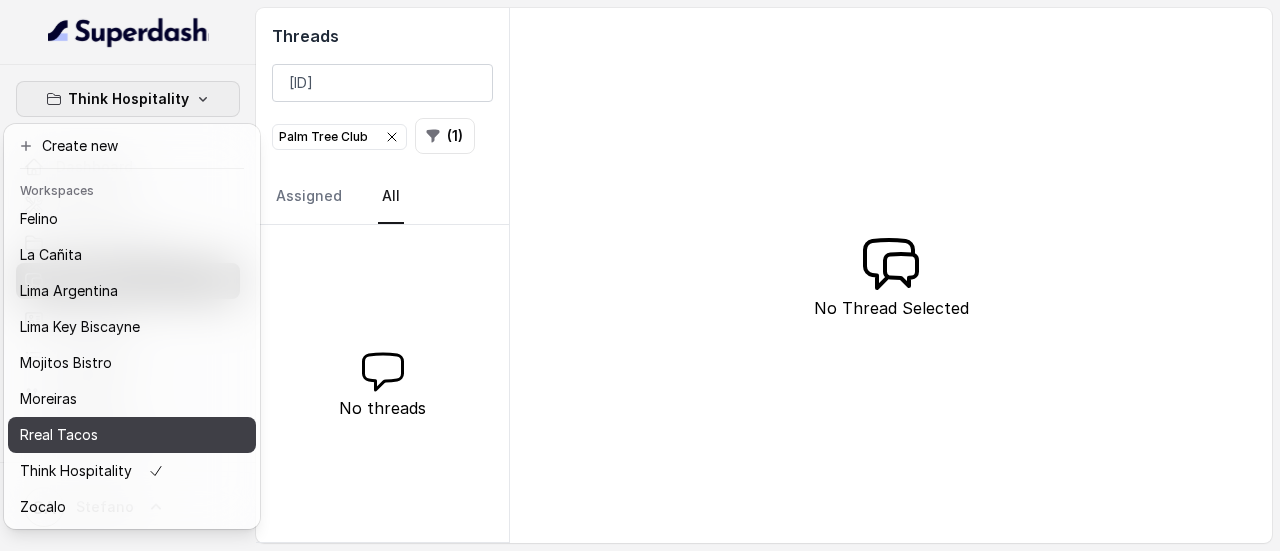 click on "Rreal Tacos" at bounding box center (59, 435) 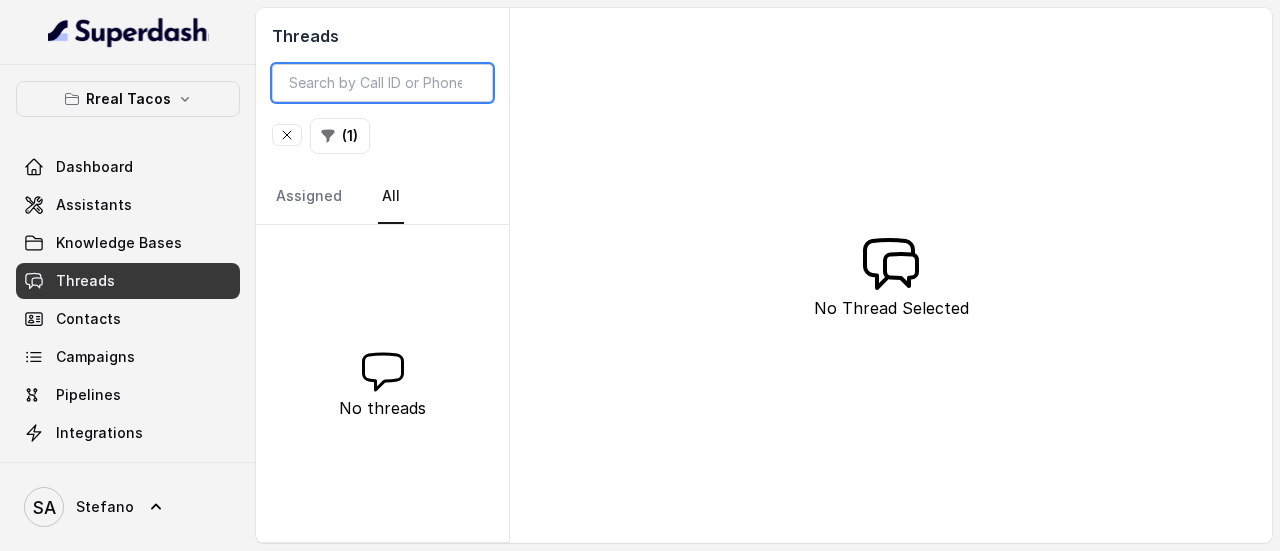 click at bounding box center [382, 83] 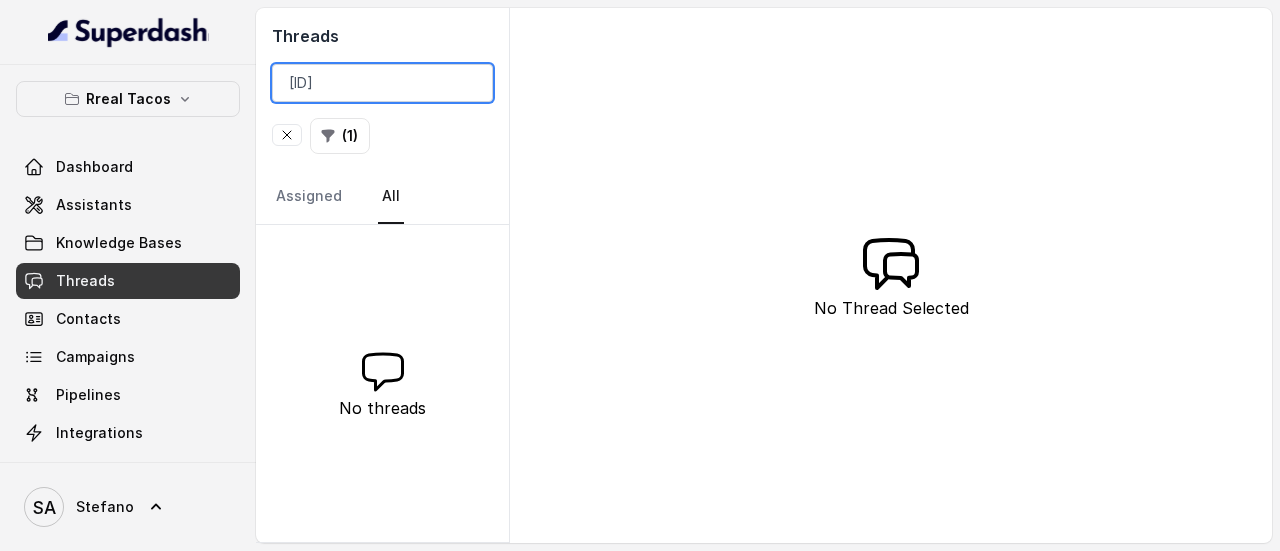 scroll, scrollTop: 0, scrollLeft: 103, axis: horizontal 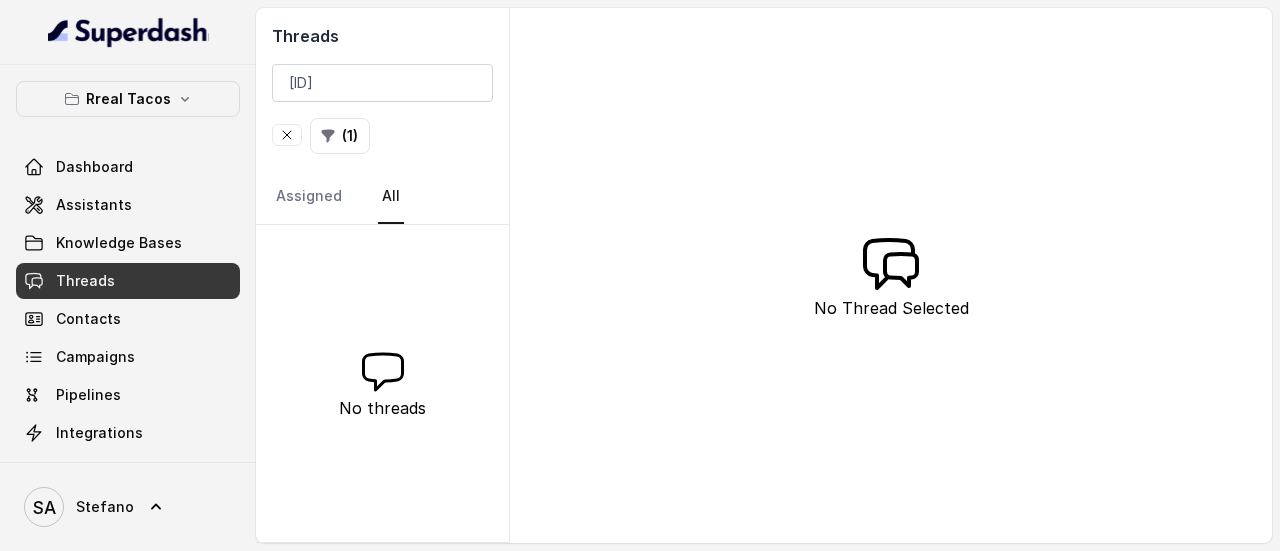 click at bounding box center [287, 135] 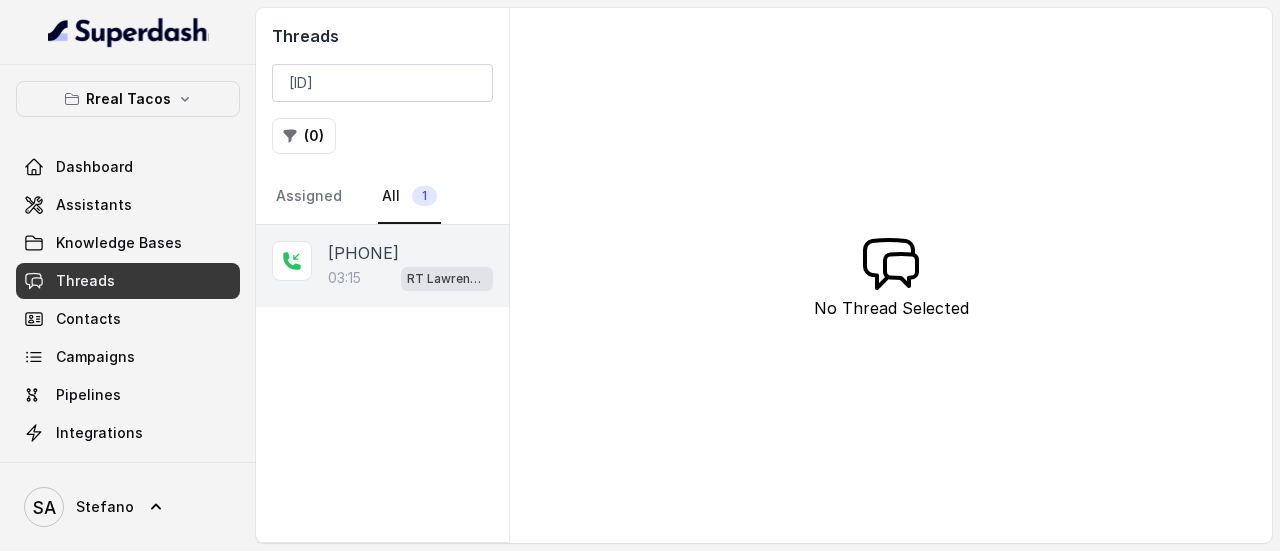 click on "[PHONE]" at bounding box center (363, 253) 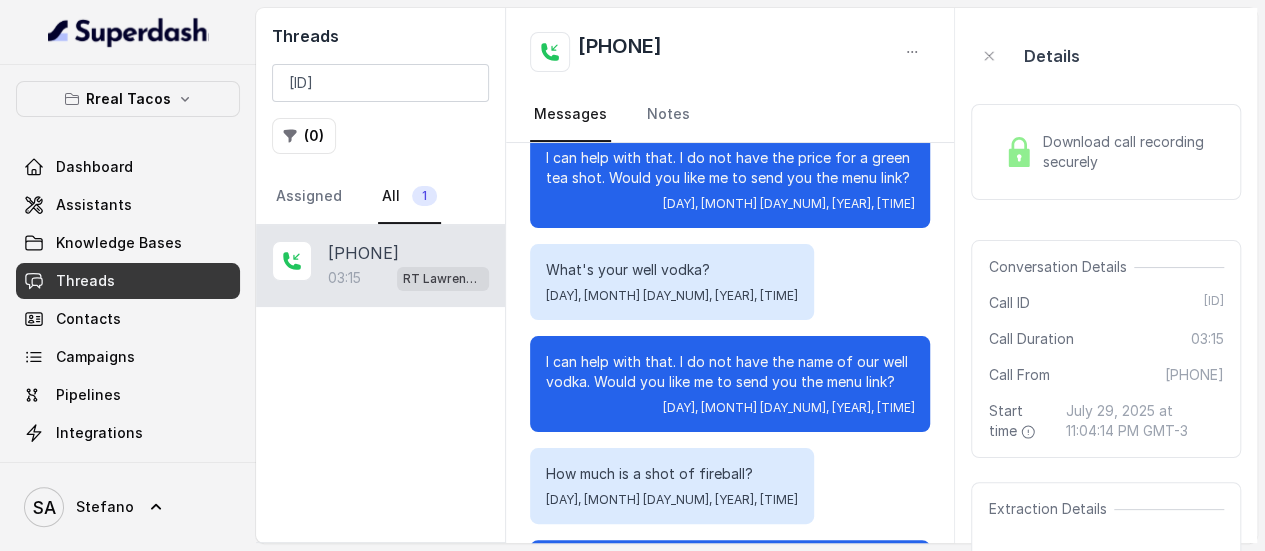 scroll, scrollTop: 2031, scrollLeft: 0, axis: vertical 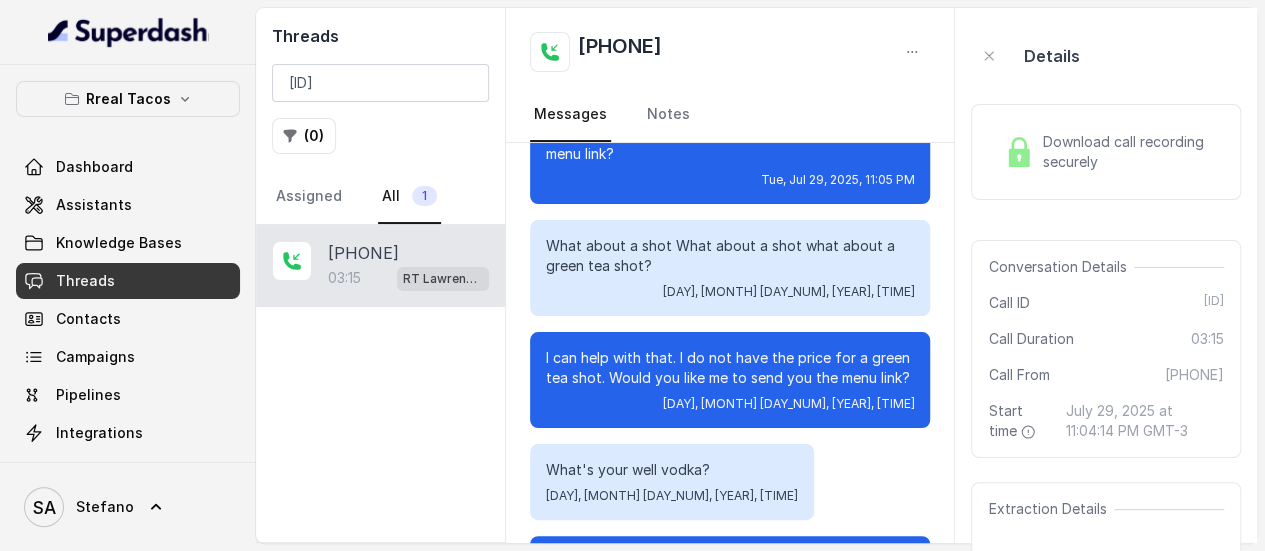 click on "Download call recording securely" at bounding box center (1129, 152) 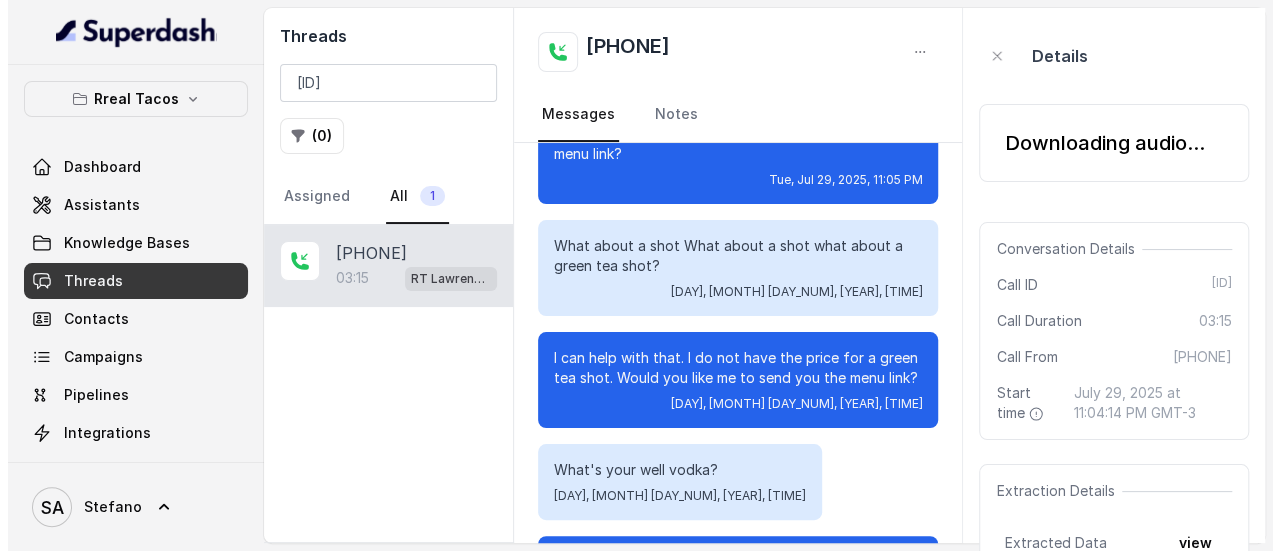 scroll, scrollTop: 2091, scrollLeft: 0, axis: vertical 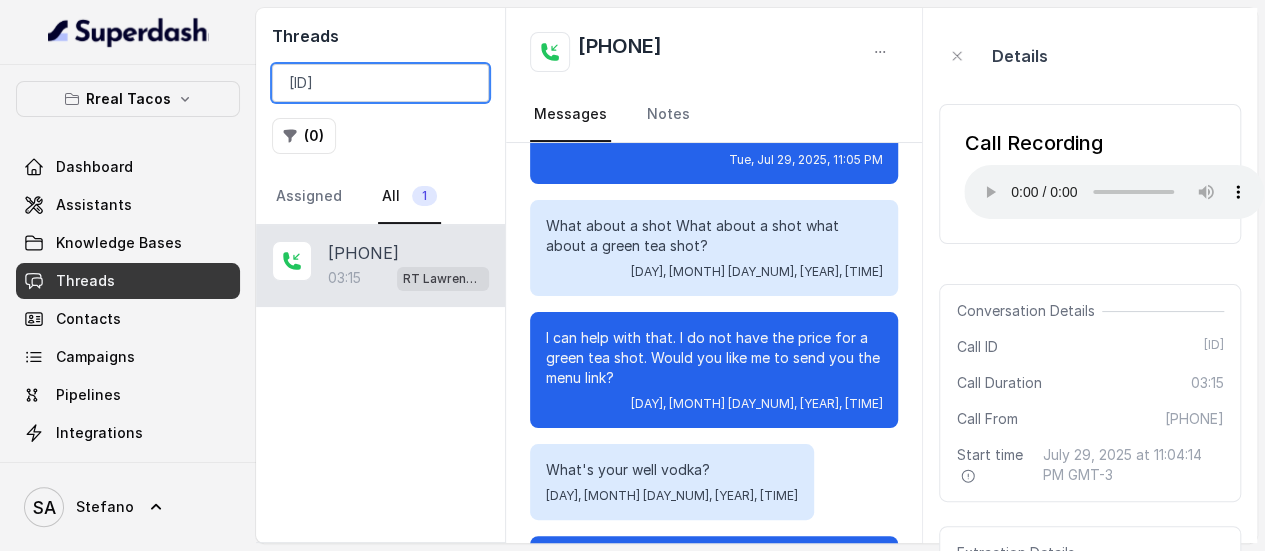 click on "[ID]" at bounding box center (380, 83) 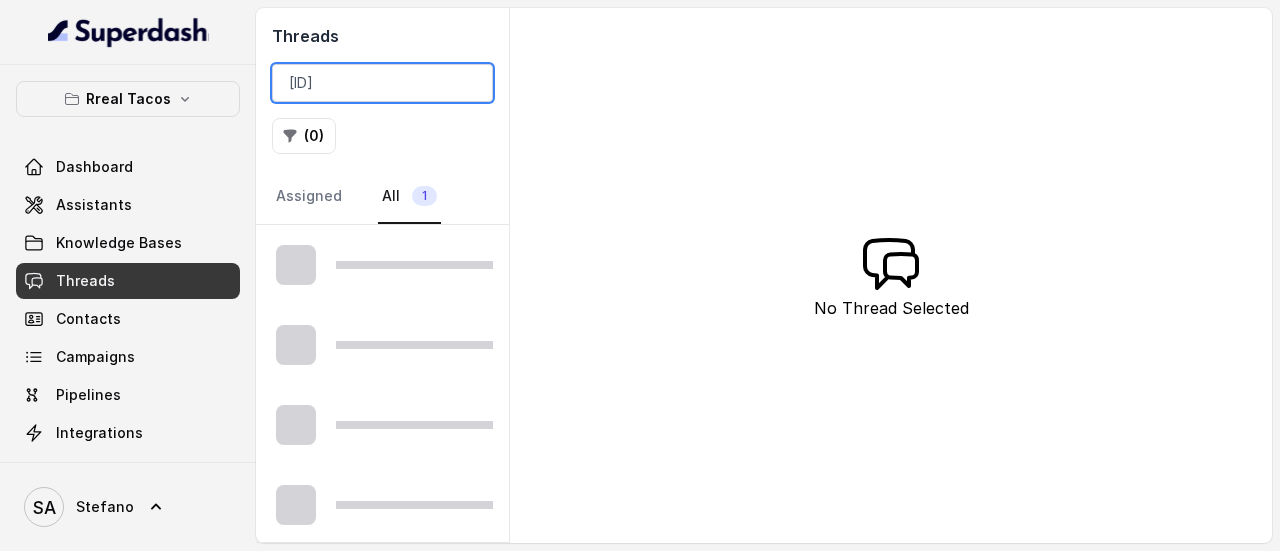 scroll, scrollTop: 0, scrollLeft: 106, axis: horizontal 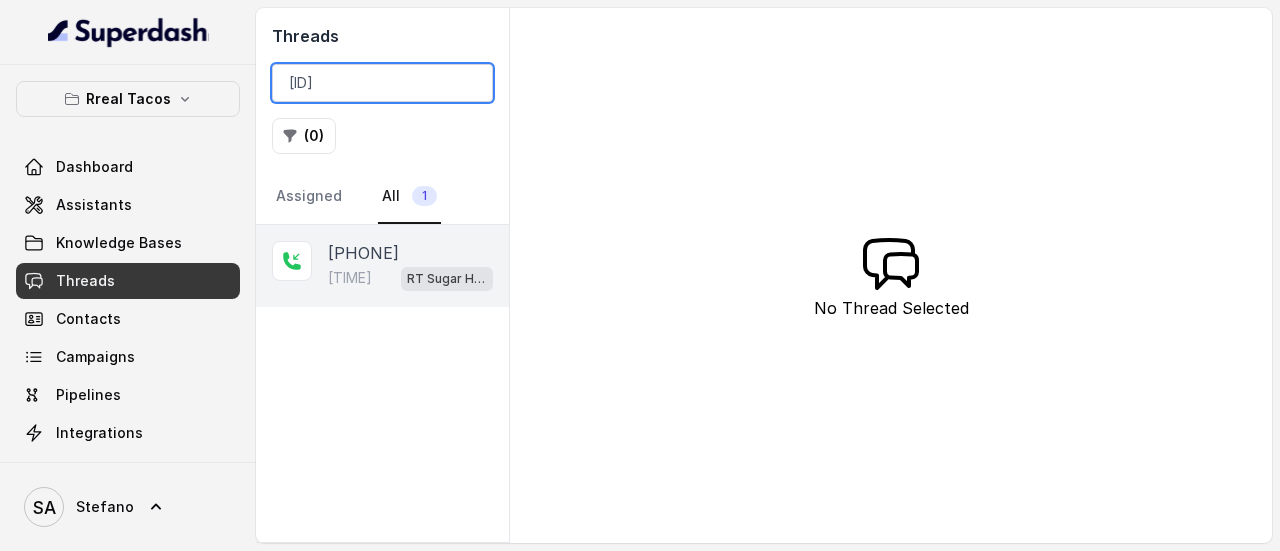 type on "[ID]" 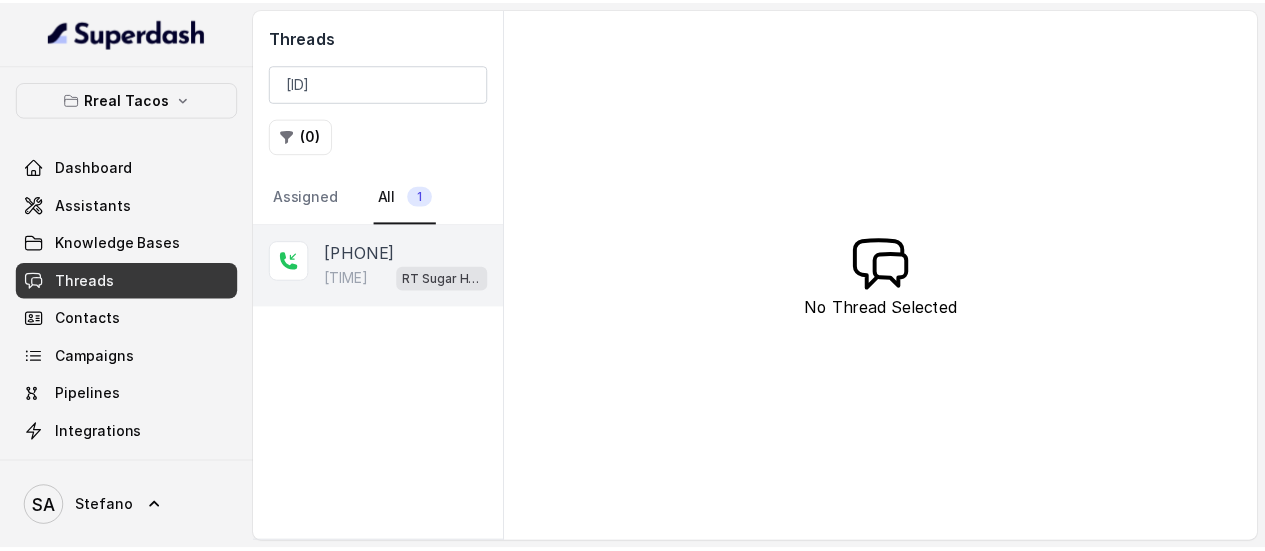 scroll, scrollTop: 0, scrollLeft: 0, axis: both 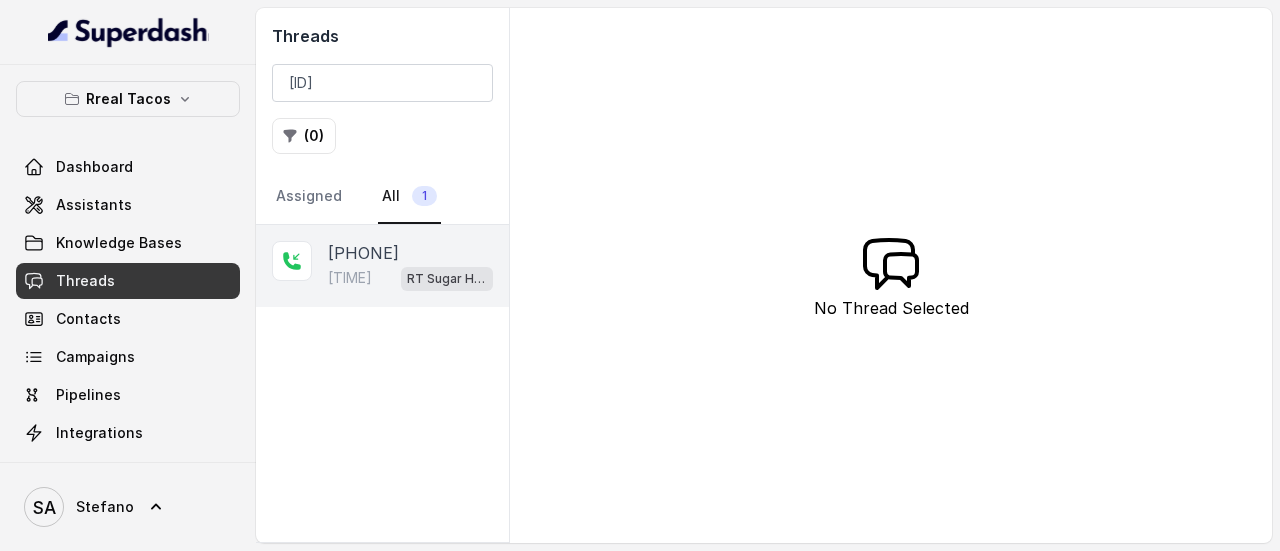 click on "[TIME]" at bounding box center [350, 278] 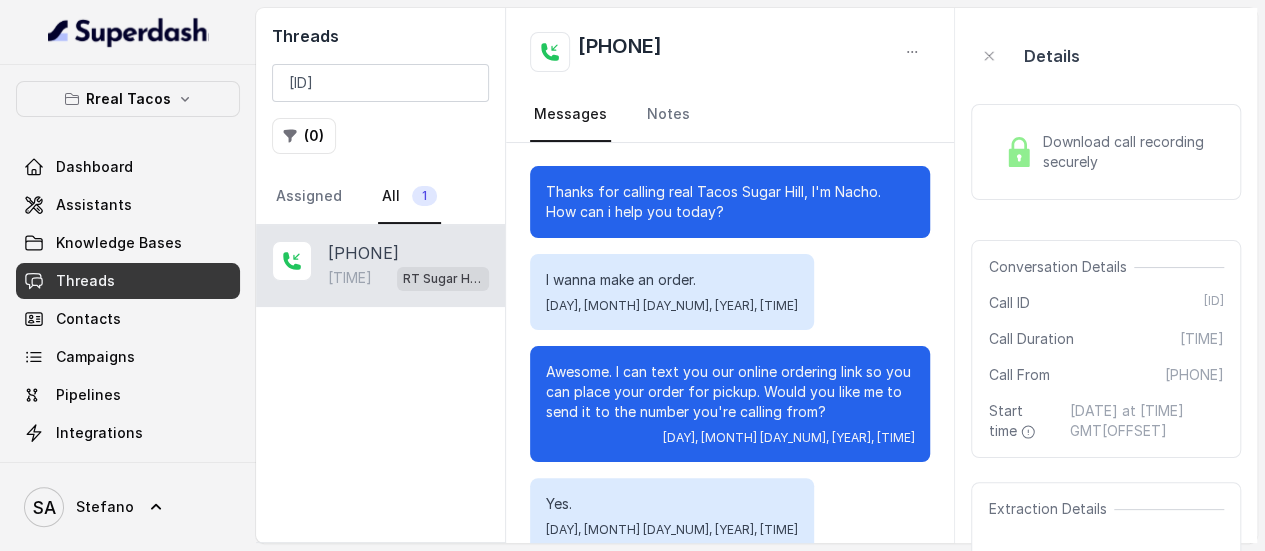 scroll, scrollTop: 0, scrollLeft: 0, axis: both 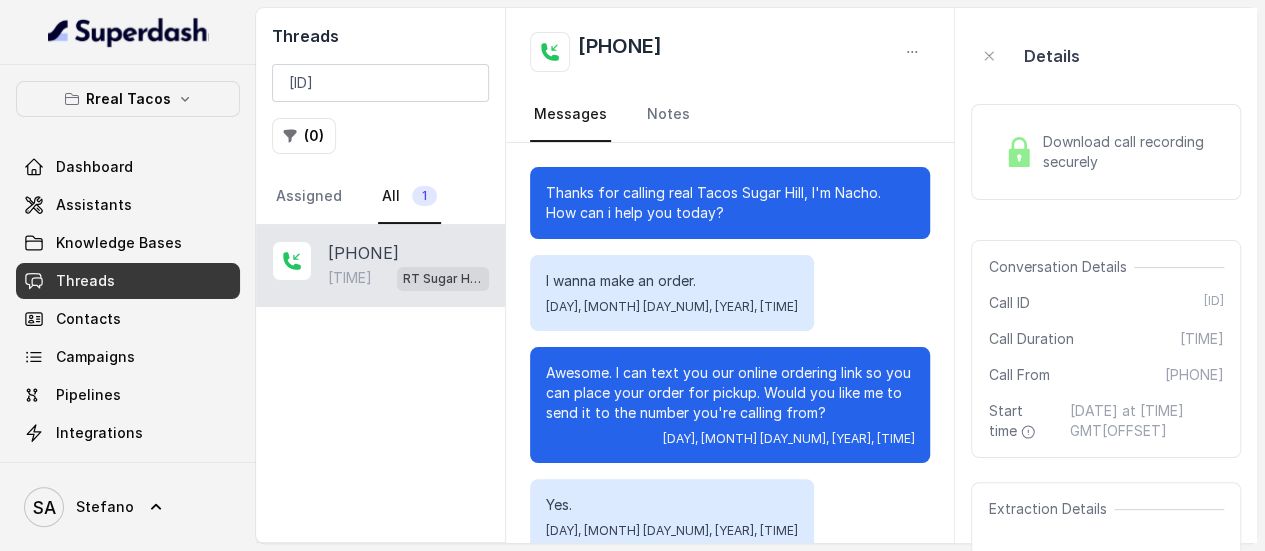 click on "Download call recording securely" at bounding box center (1129, 152) 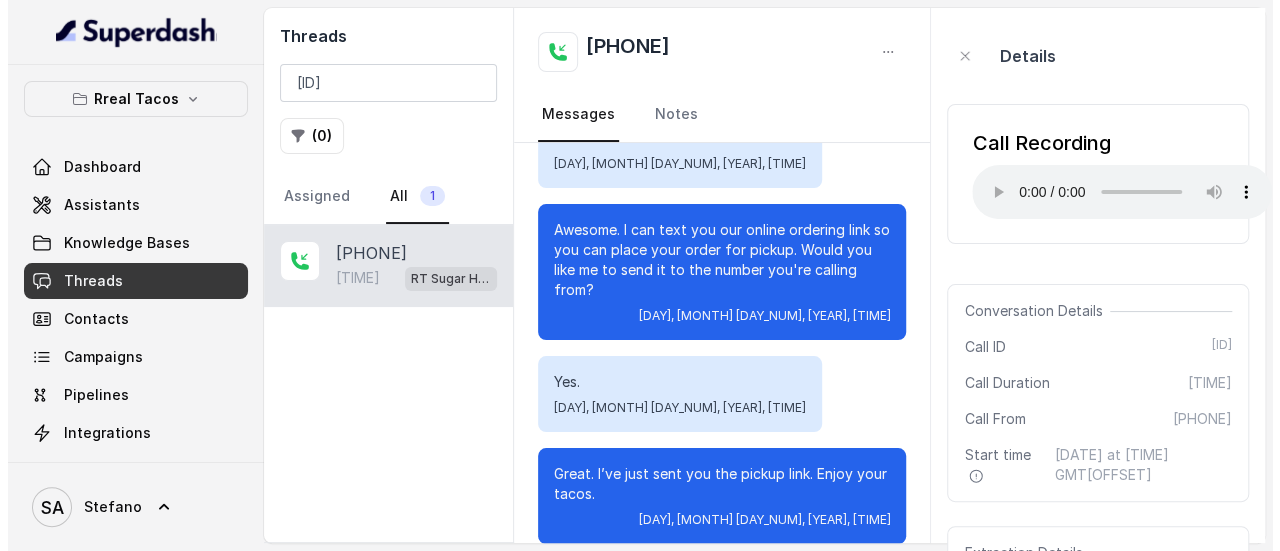 scroll, scrollTop: 167, scrollLeft: 0, axis: vertical 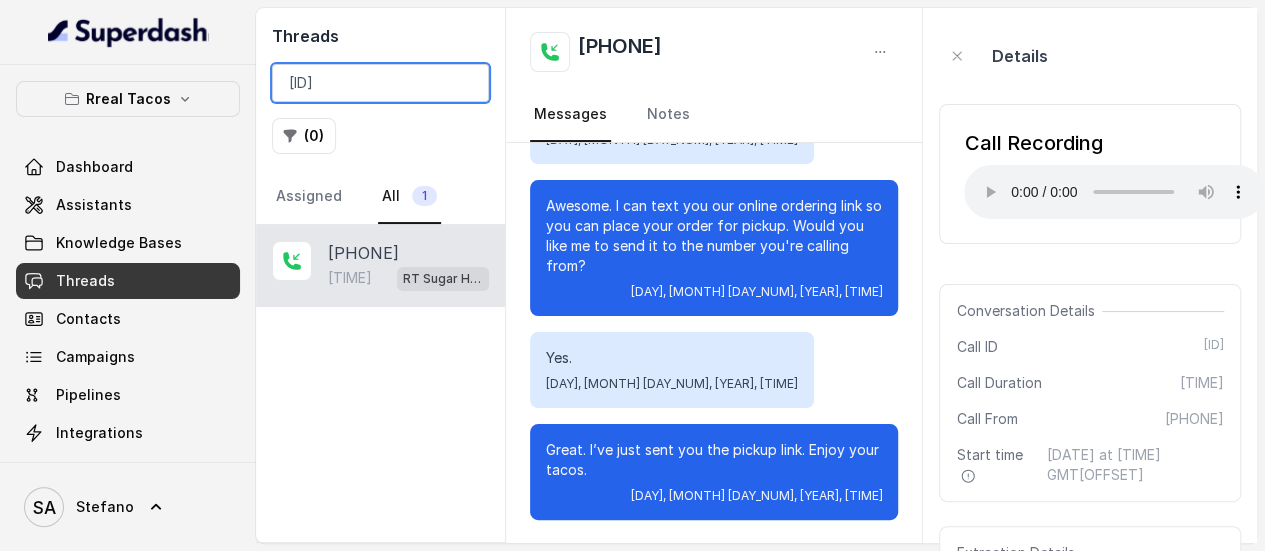 click on "[ID]" at bounding box center [380, 83] 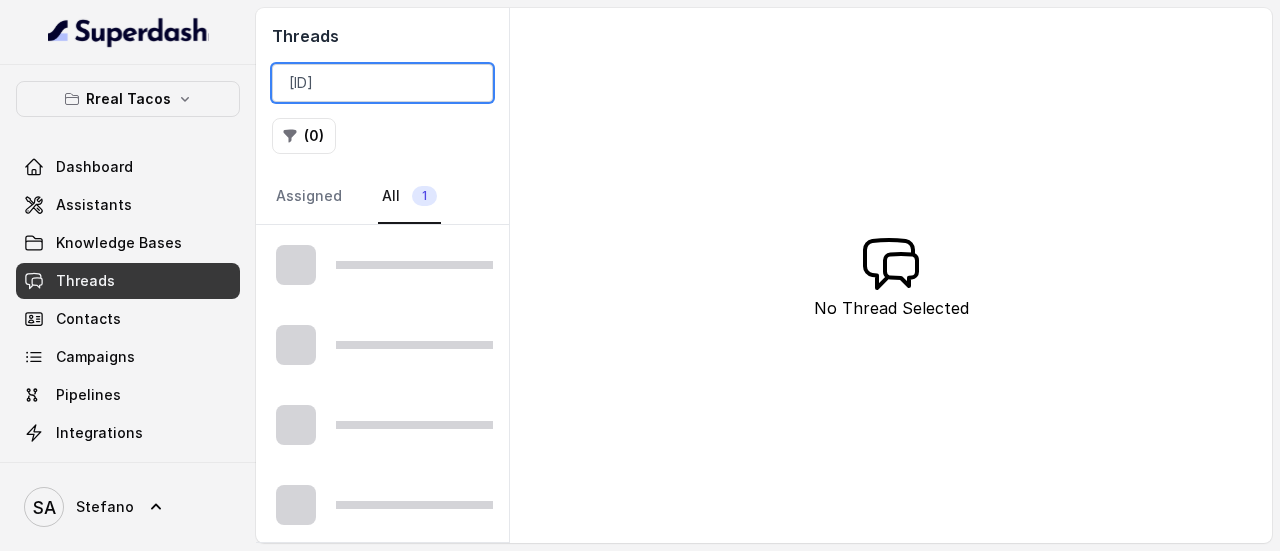 scroll, scrollTop: 0, scrollLeft: 101, axis: horizontal 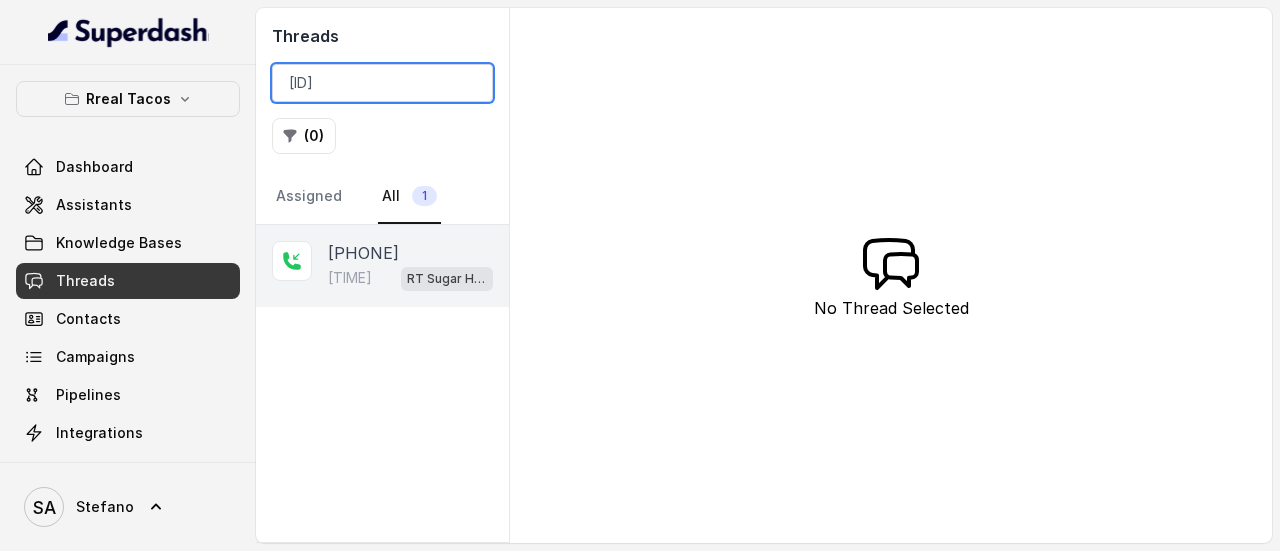 type on "[ID]" 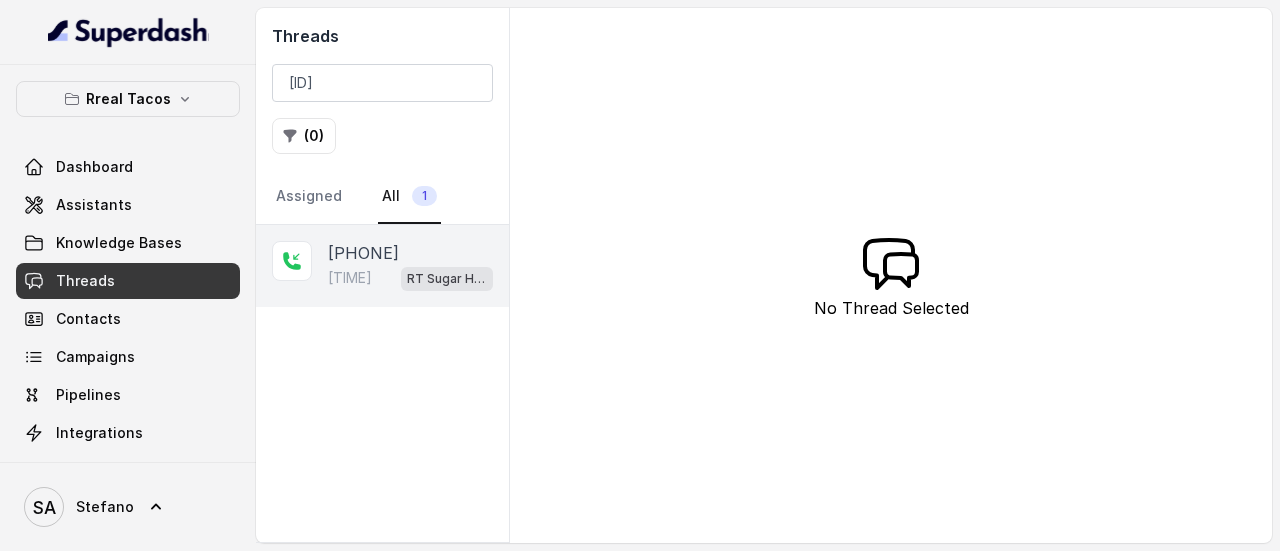 click on "[PHONE]" at bounding box center (363, 253) 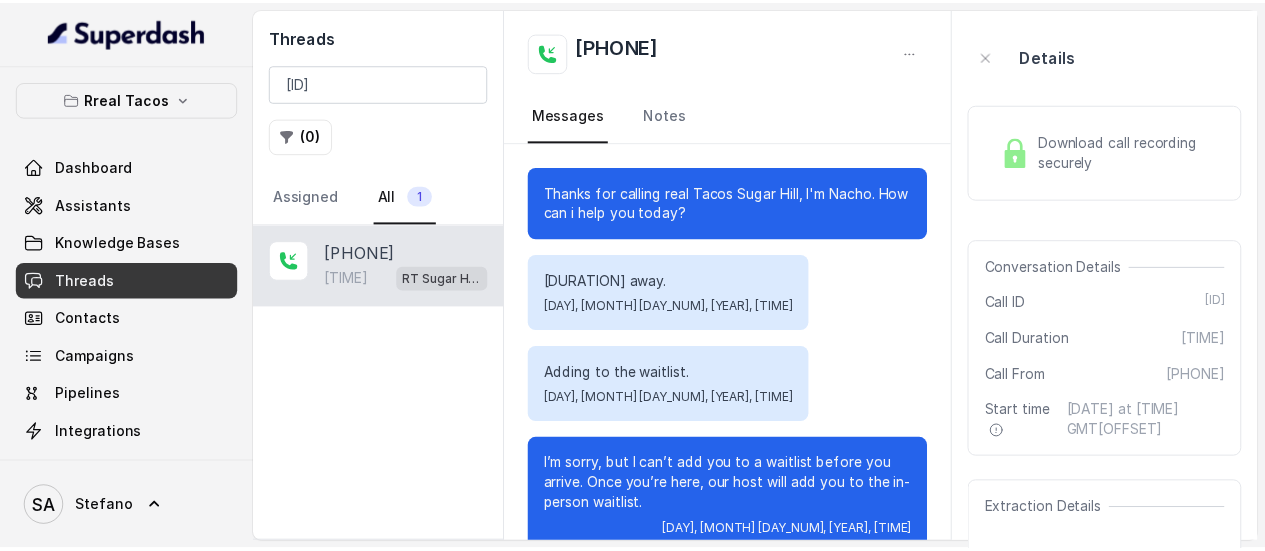scroll, scrollTop: 0, scrollLeft: 0, axis: both 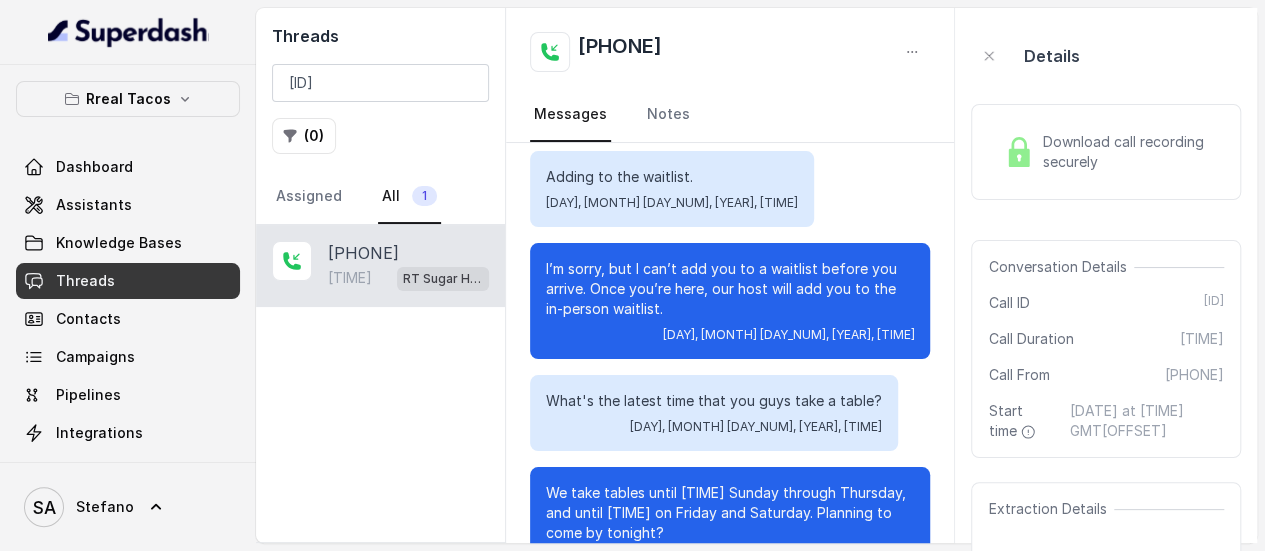 click on "Download call recording securely" at bounding box center (1129, 152) 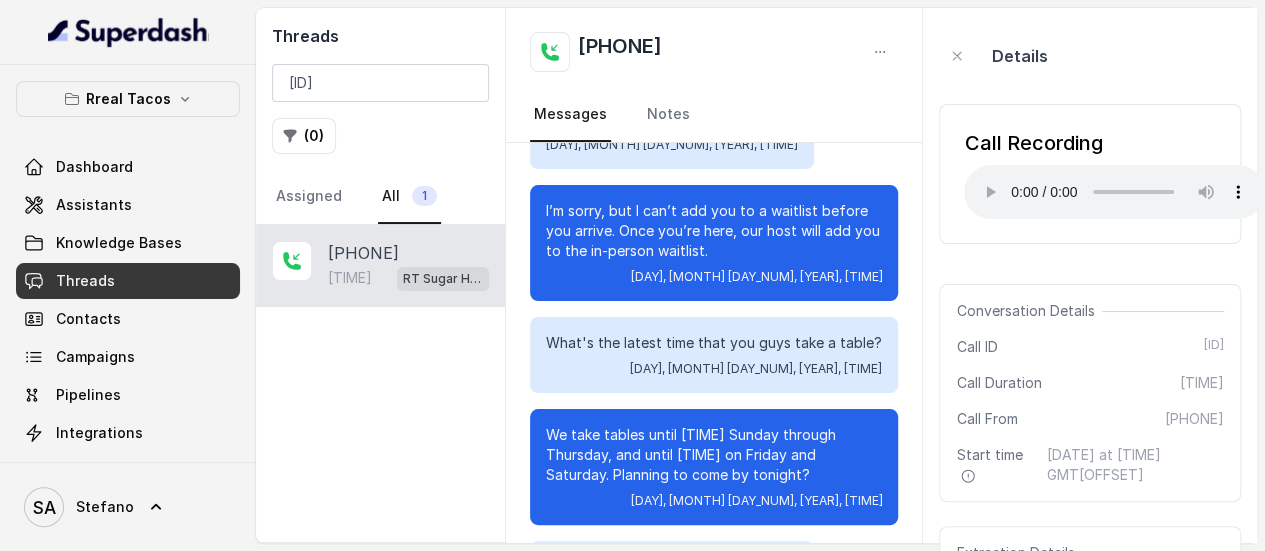 scroll, scrollTop: 296, scrollLeft: 0, axis: vertical 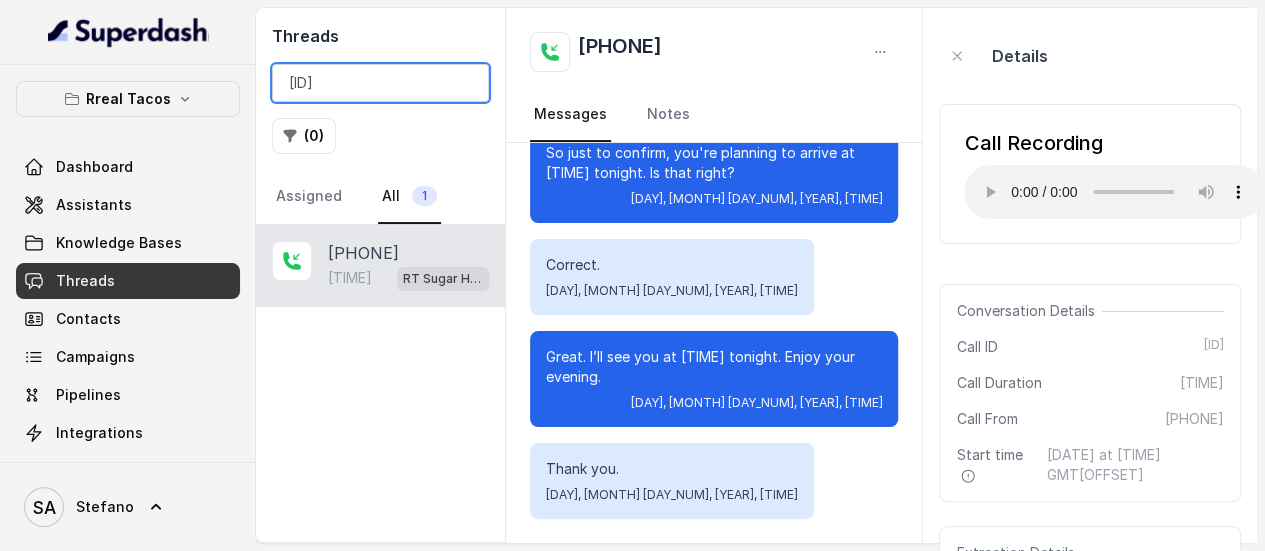 drag, startPoint x: 466, startPoint y: 83, endPoint x: 449, endPoint y: 85, distance: 17.117243 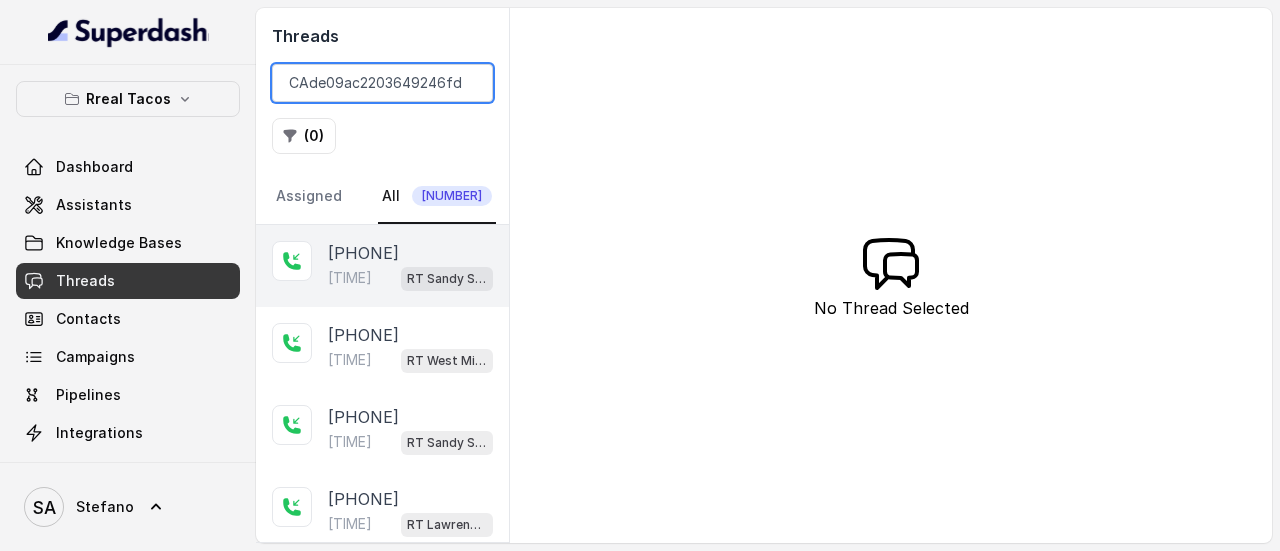 scroll, scrollTop: 0, scrollLeft: 107, axis: horizontal 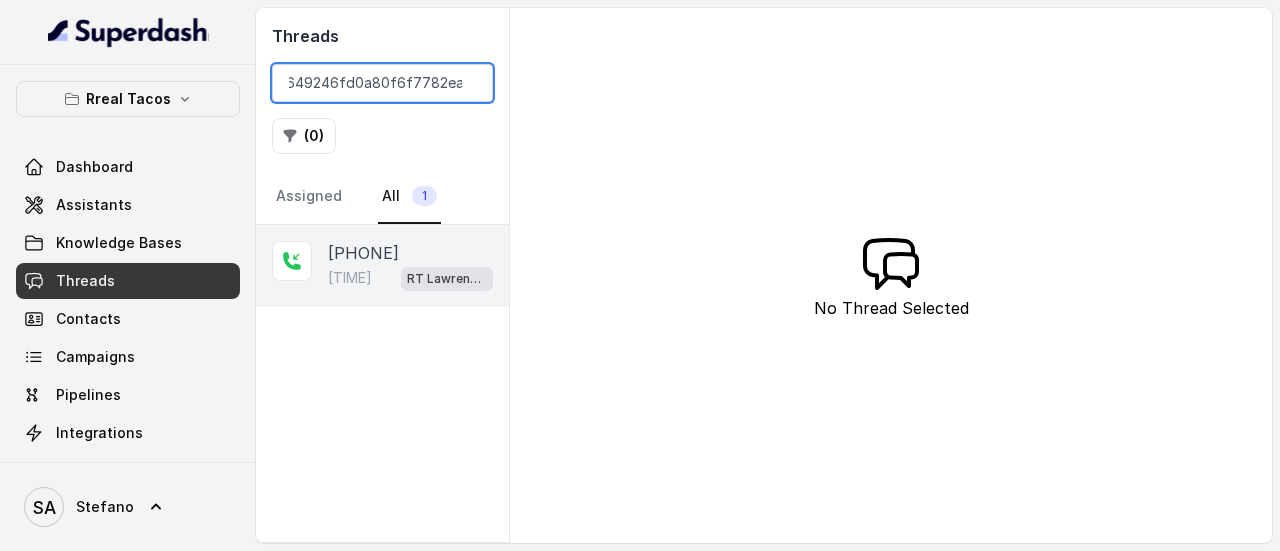 type on "CAde09ac2203649246fd0a80f6f7782ead" 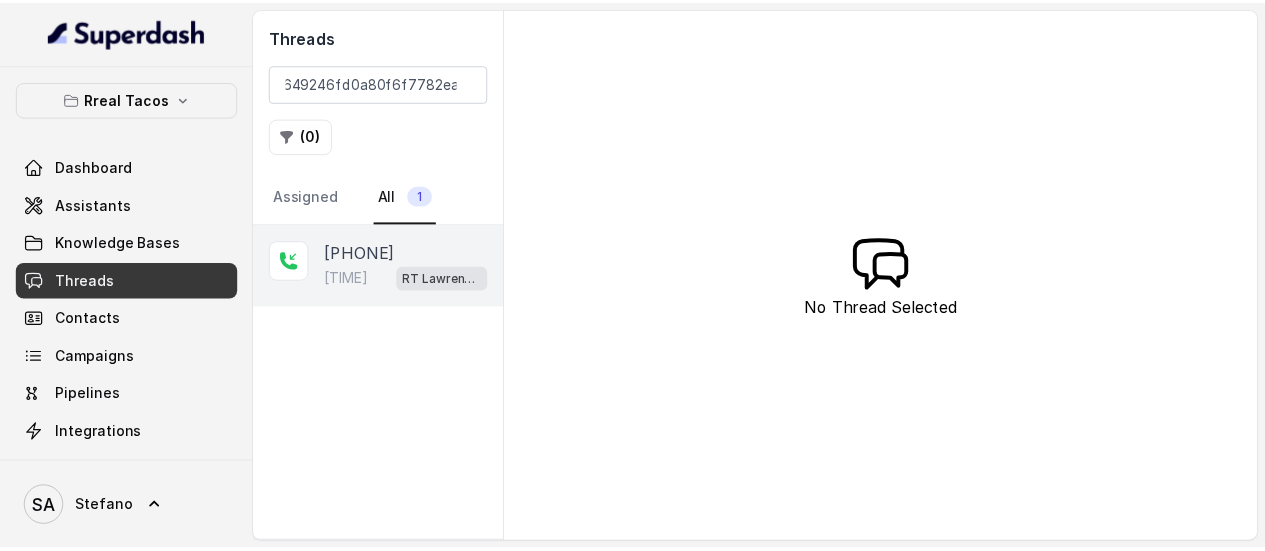 scroll, scrollTop: 0, scrollLeft: 0, axis: both 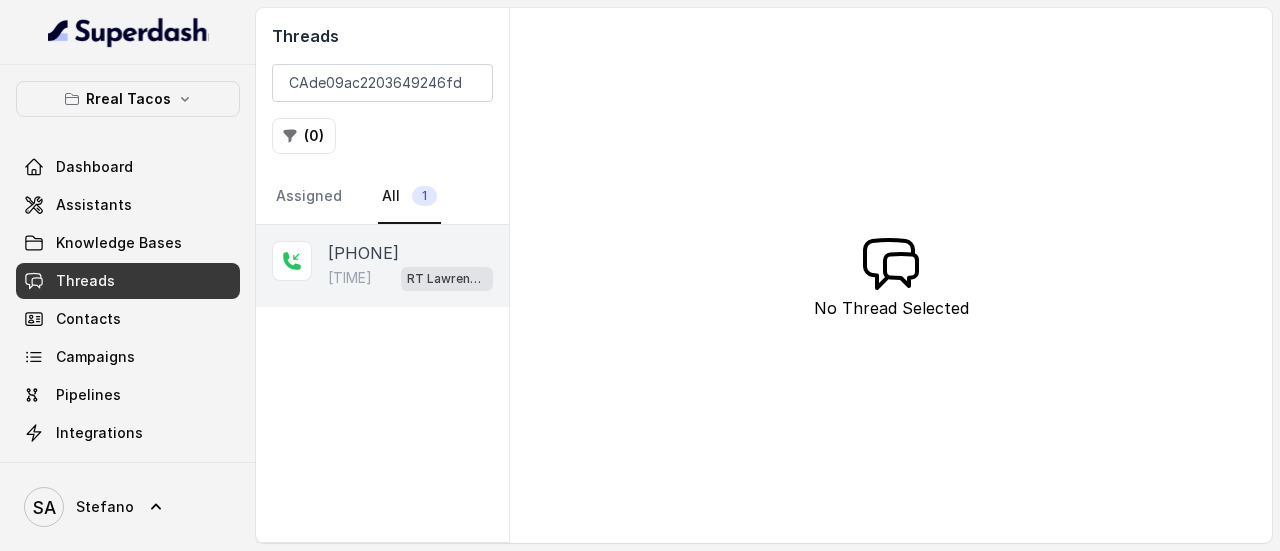 click on "[PHONE] [TIME] RT Lawrenceville" at bounding box center (382, 266) 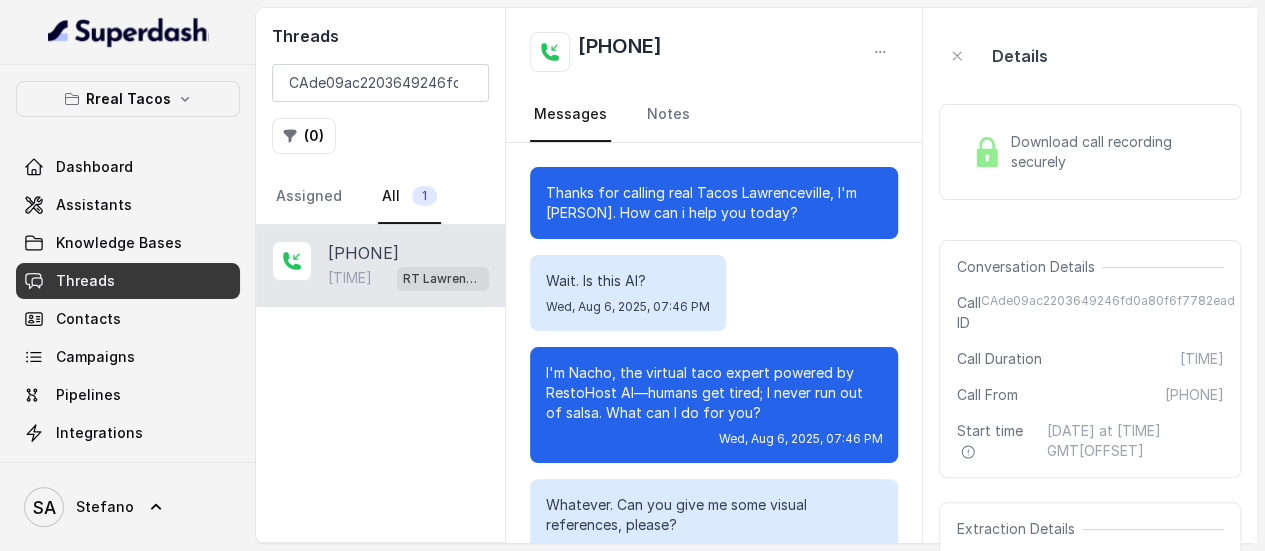 scroll, scrollTop: 299, scrollLeft: 0, axis: vertical 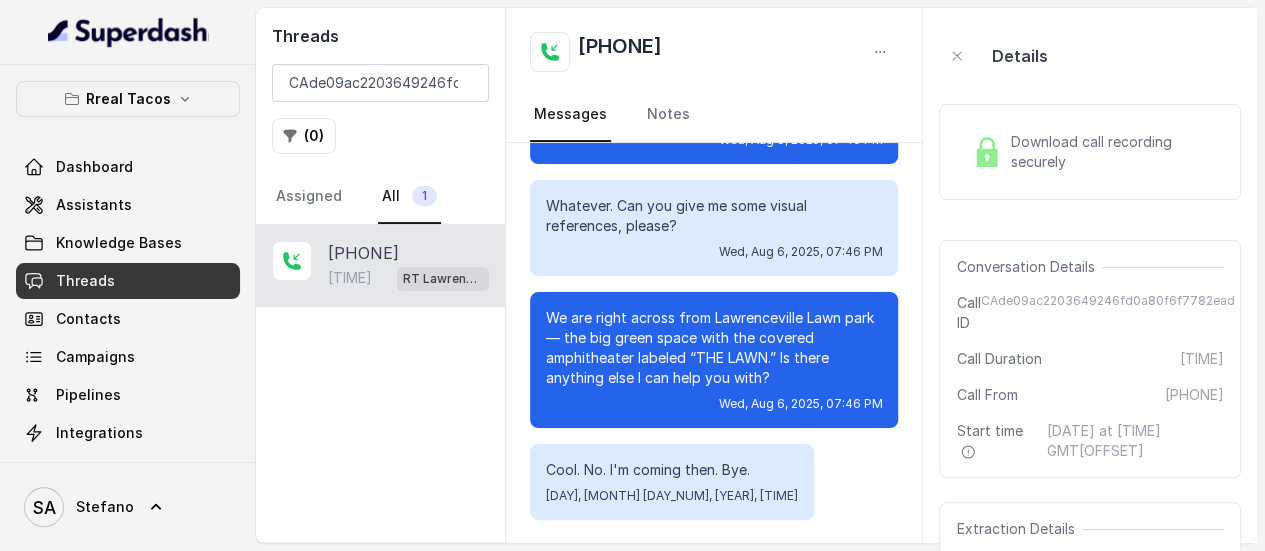 click on "Download call recording securely" at bounding box center [1090, 152] 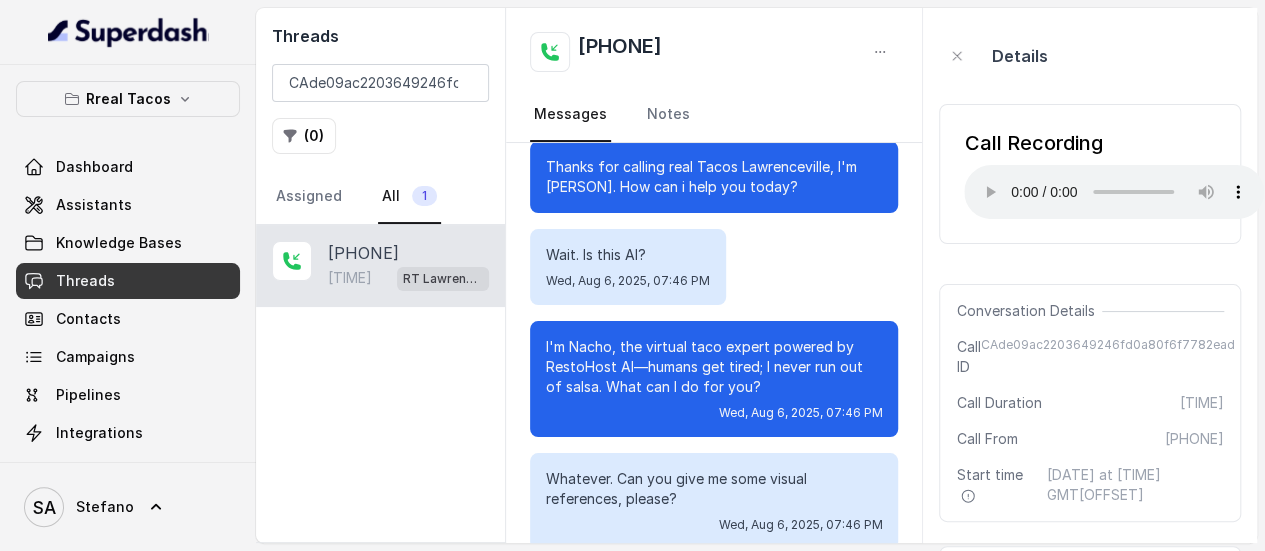 scroll, scrollTop: 0, scrollLeft: 0, axis: both 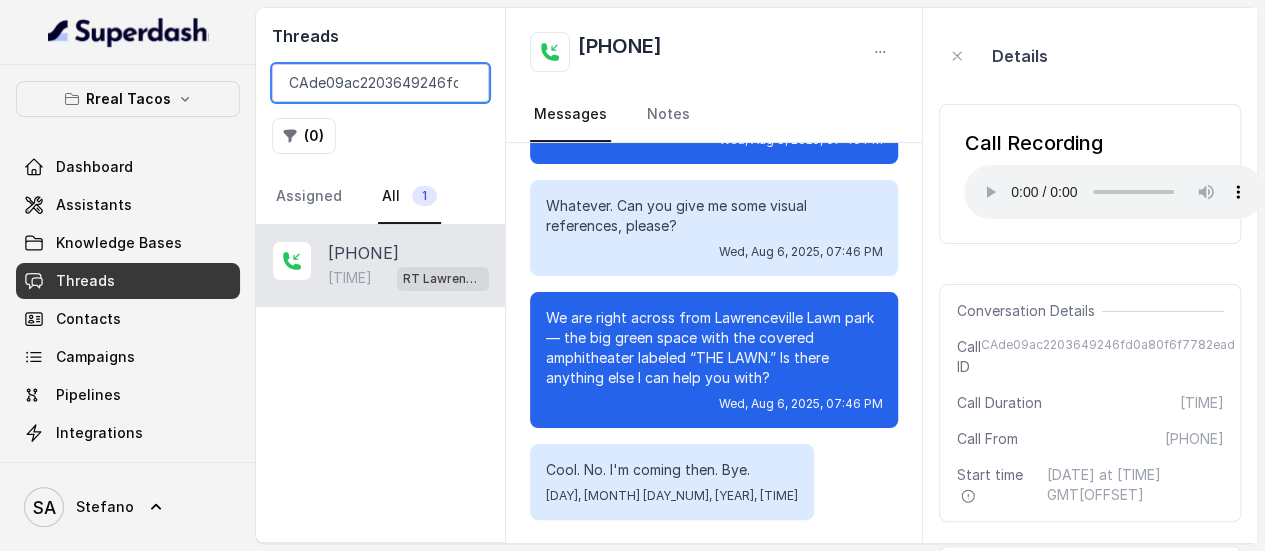 click on "CAde09ac2203649246fd0a80f6f7782ead" at bounding box center [380, 83] 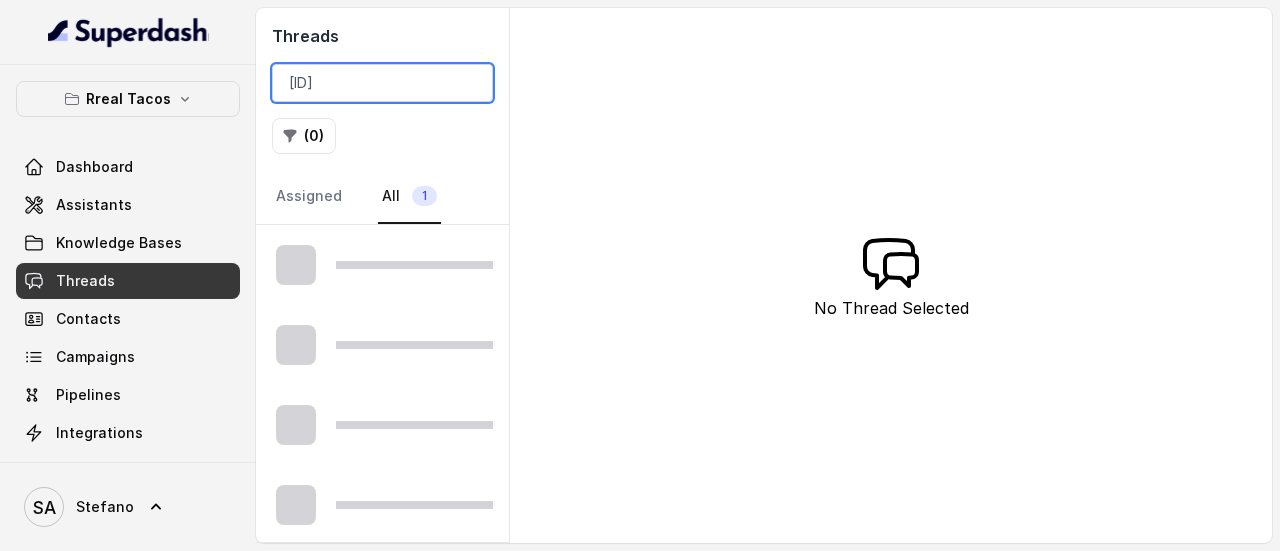 scroll, scrollTop: 0, scrollLeft: 104, axis: horizontal 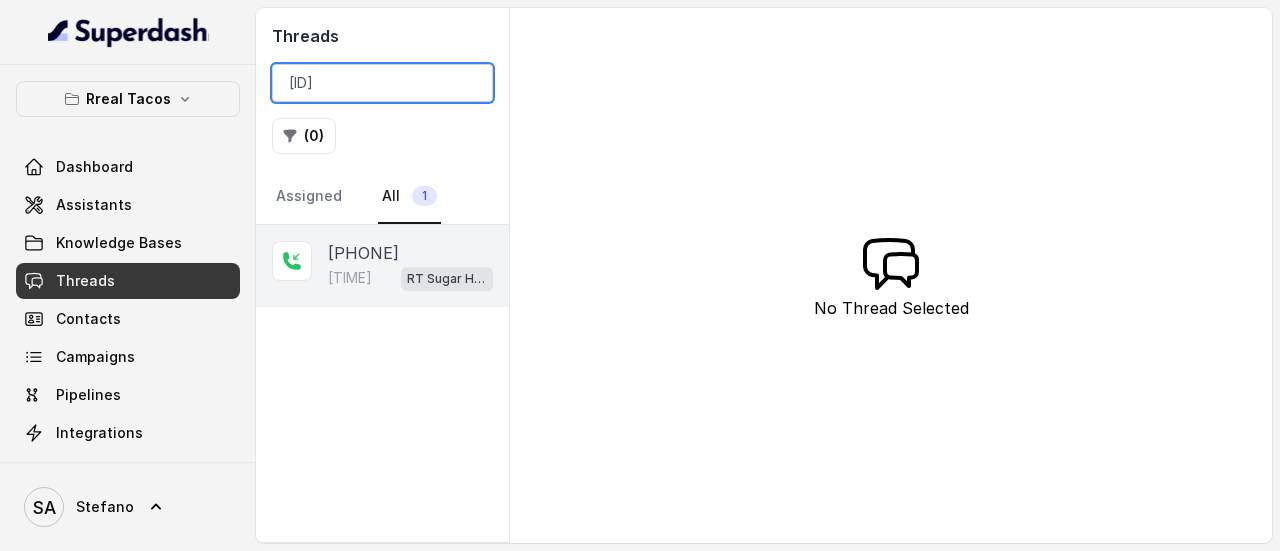 type on "[ID]" 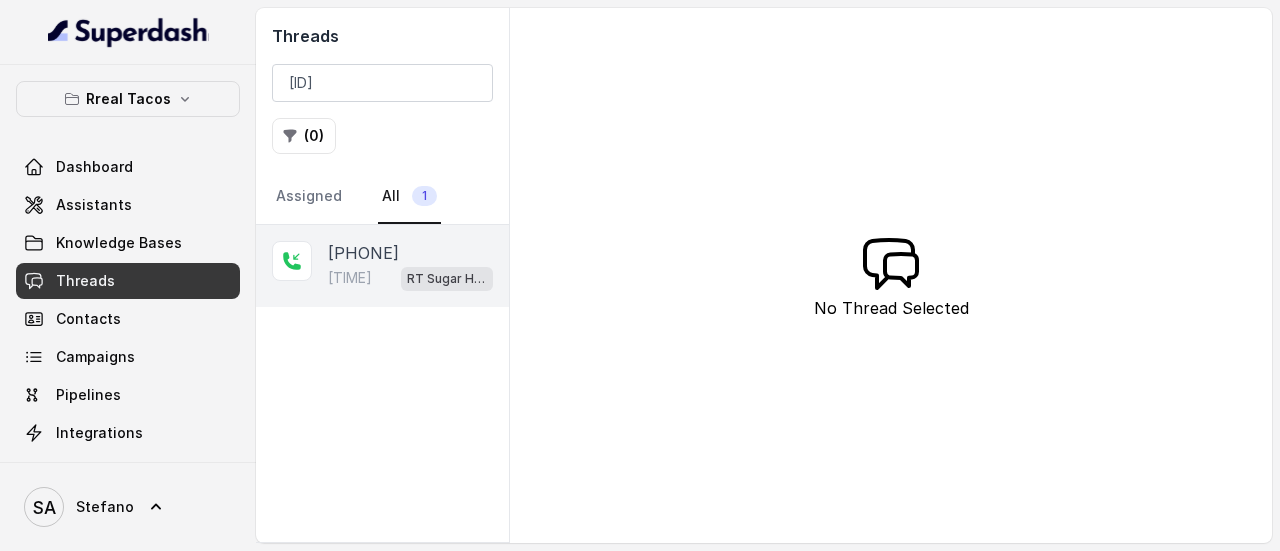 click on "[TIME] RT Sugar Hill / EN" at bounding box center (410, 278) 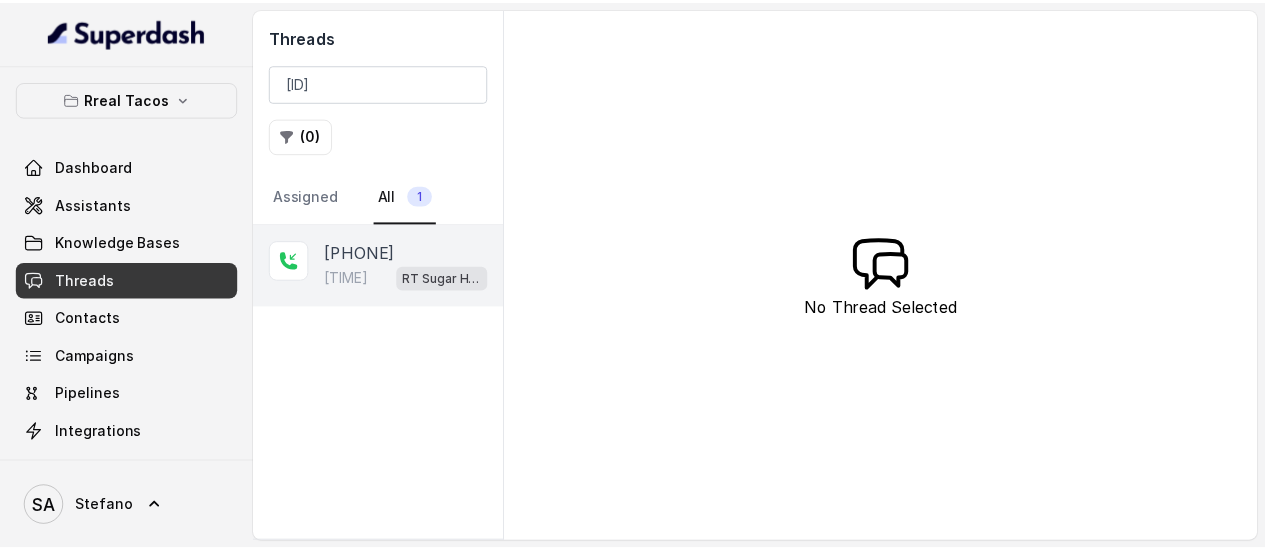scroll, scrollTop: 0, scrollLeft: 0, axis: both 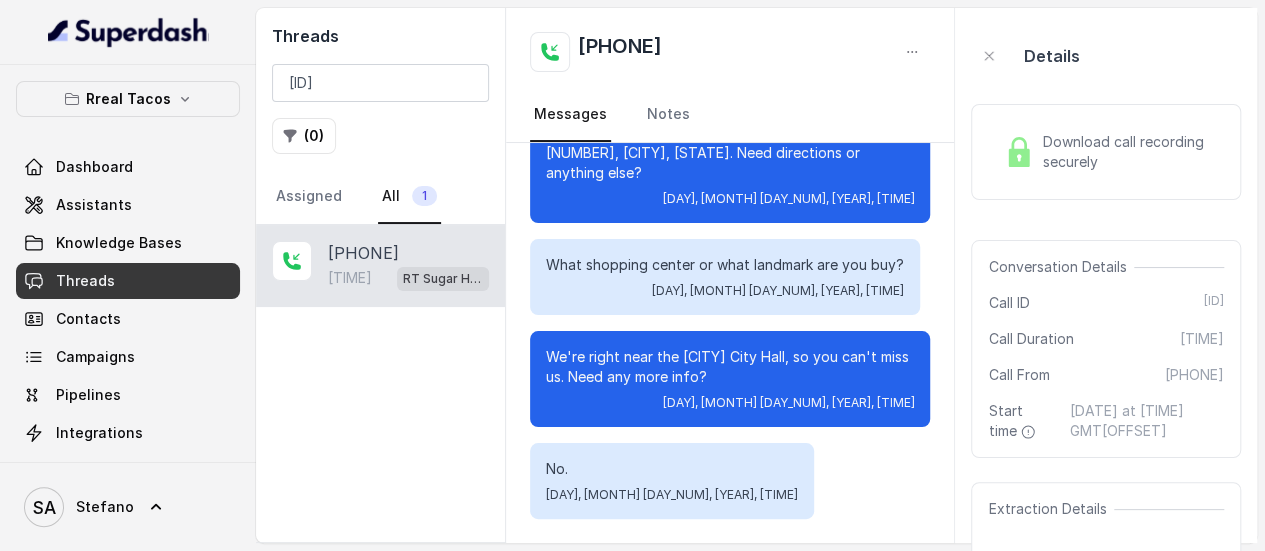 click on "Download call recording securely" at bounding box center (1129, 152) 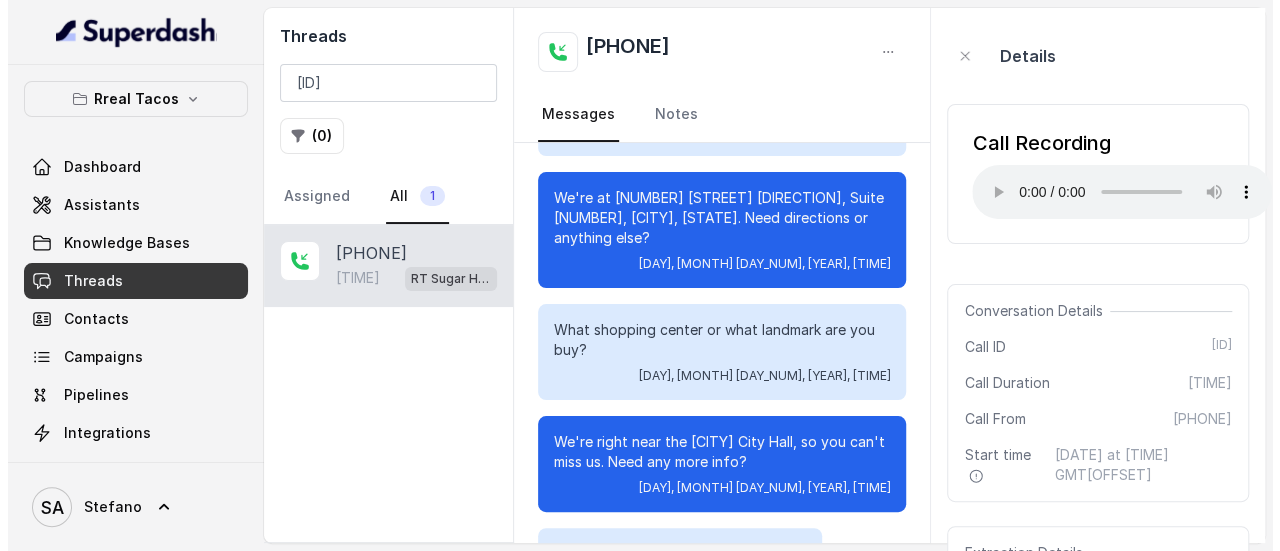 scroll, scrollTop: 0, scrollLeft: 0, axis: both 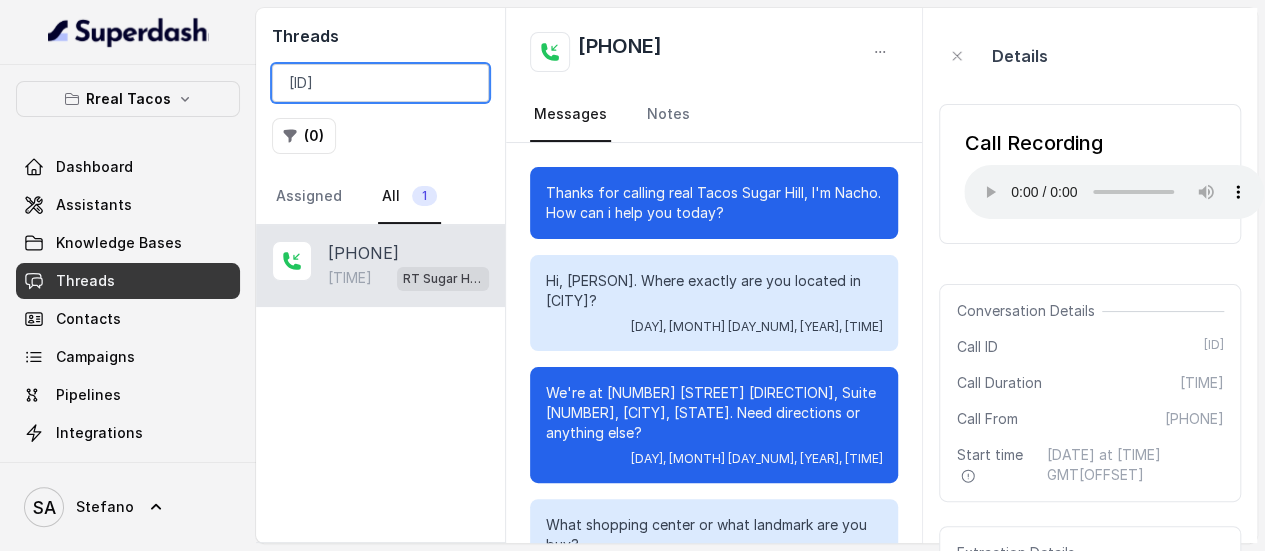 click on "[ID]" at bounding box center [380, 83] 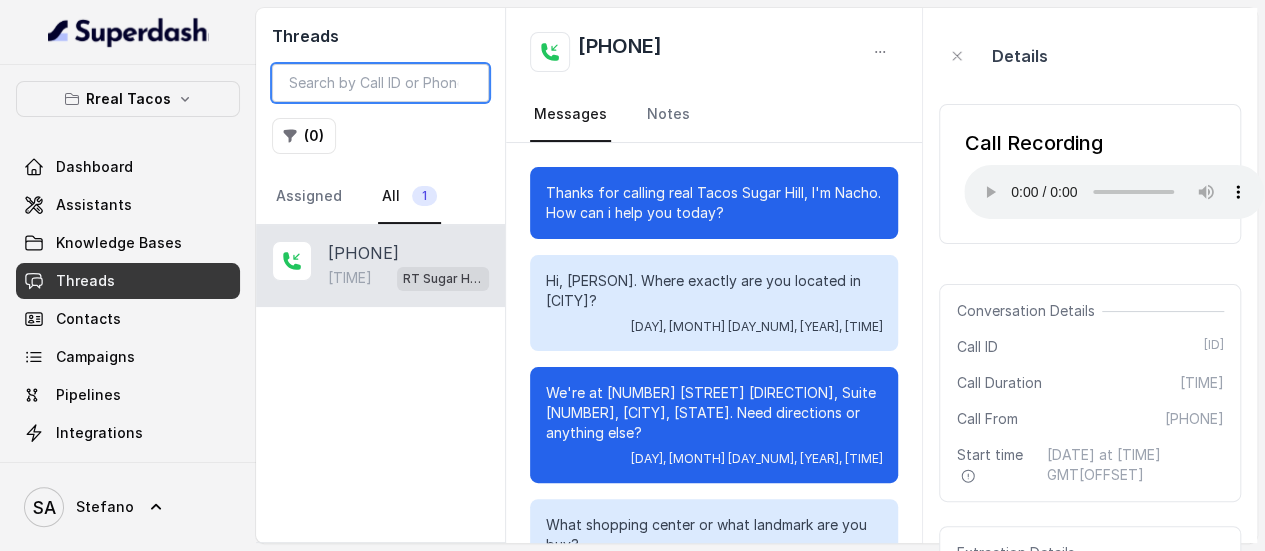 click at bounding box center [380, 83] 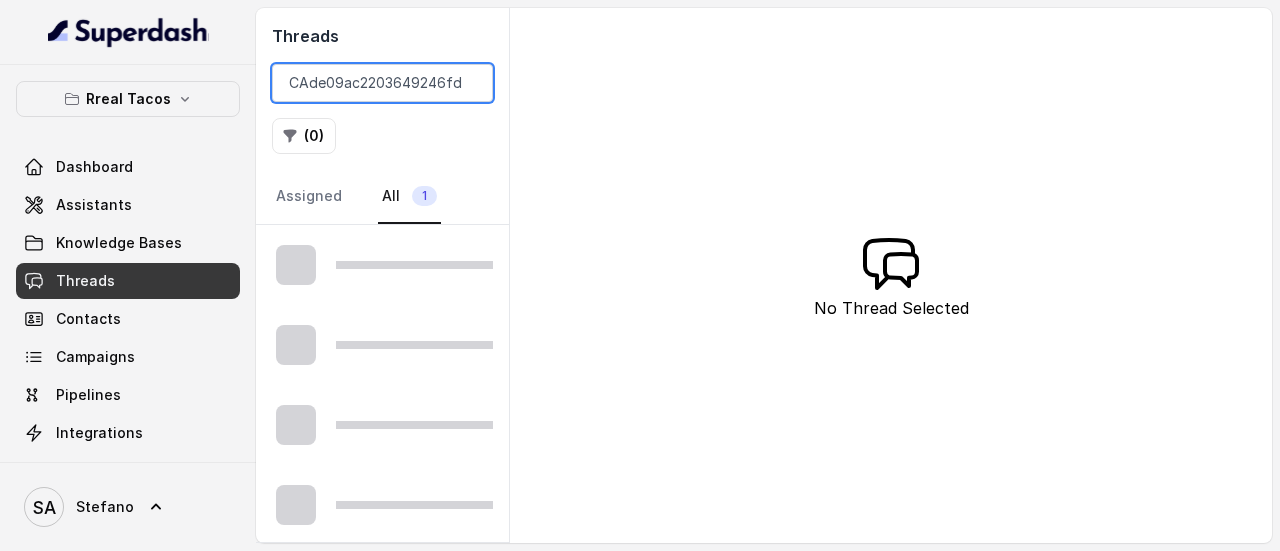 scroll, scrollTop: 0, scrollLeft: 107, axis: horizontal 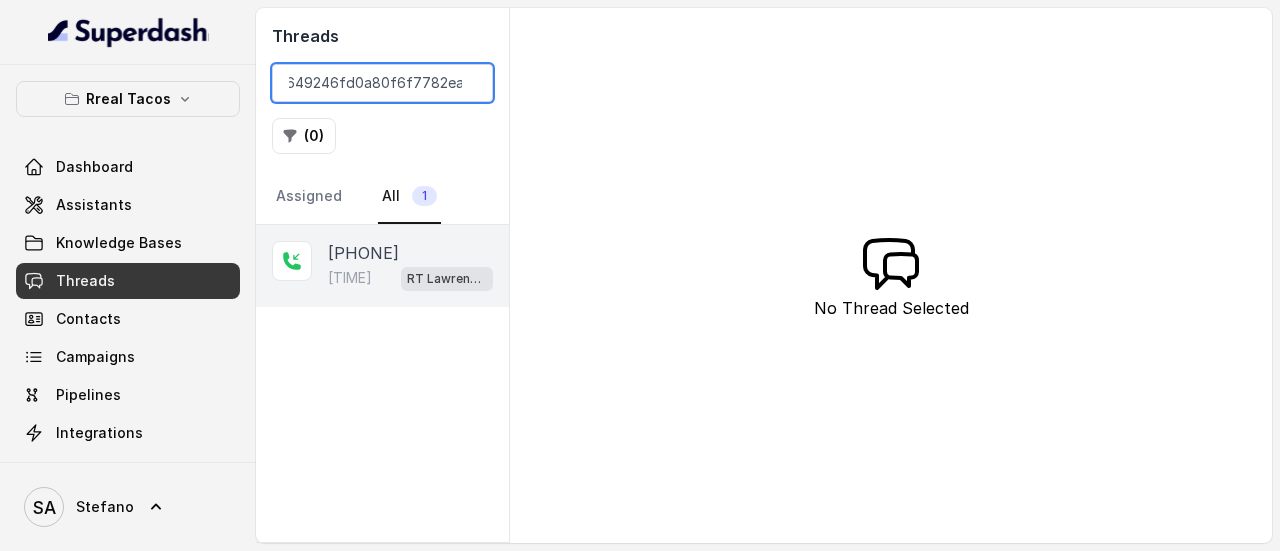 type on "CAde09ac2203649246fd0a80f6f7782ead" 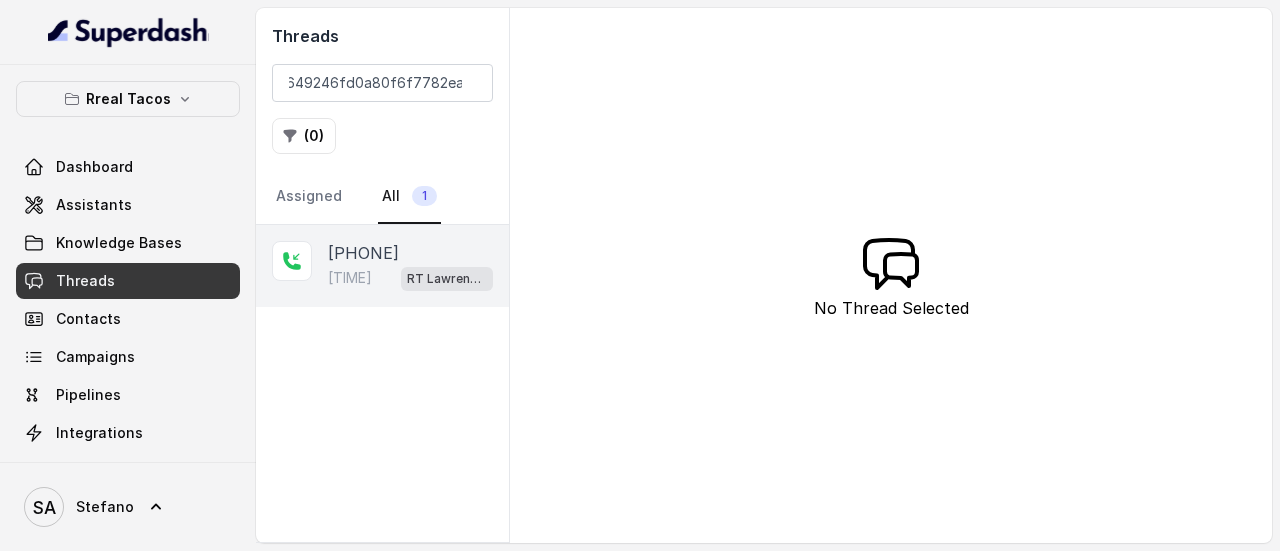 click on "[PHONE]" at bounding box center (363, 253) 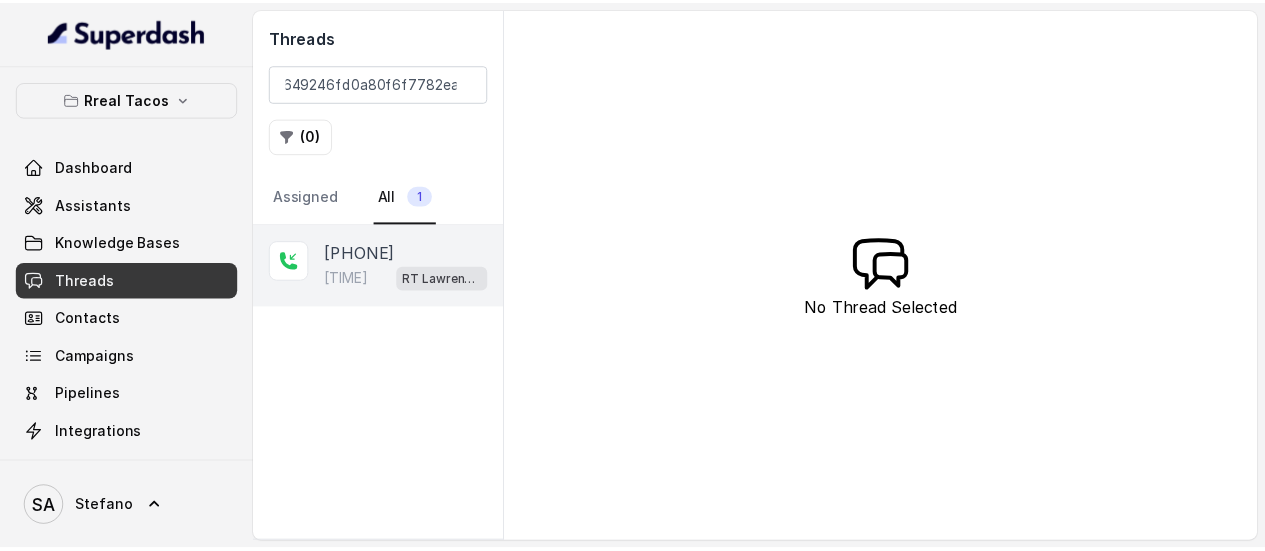 scroll, scrollTop: 0, scrollLeft: 0, axis: both 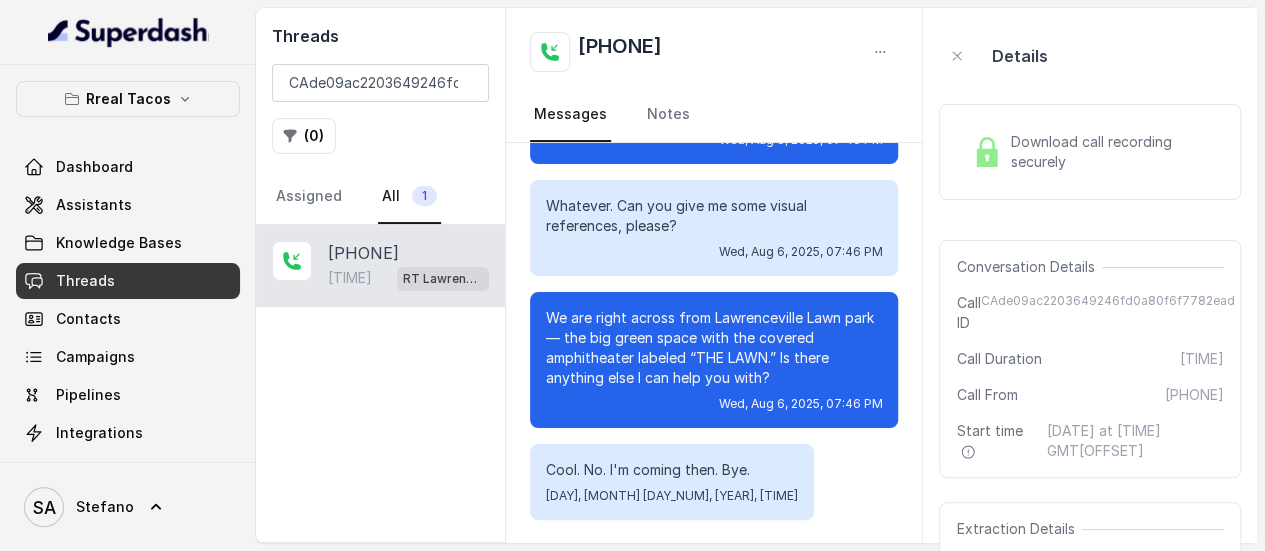click on "Download call recording securely" at bounding box center (1090, 152) 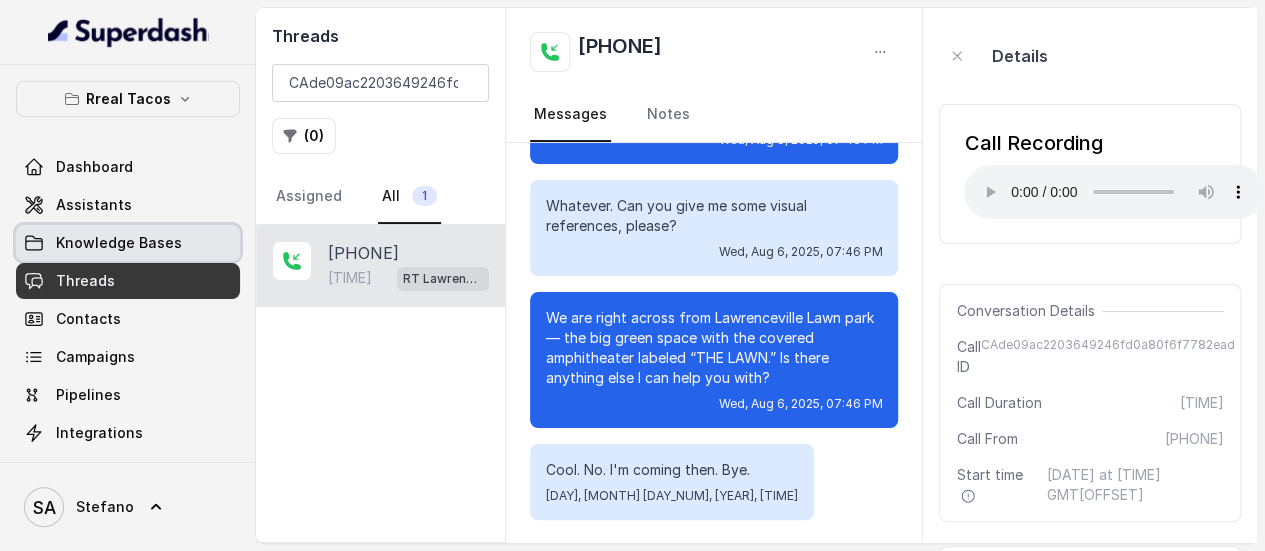 scroll, scrollTop: 79, scrollLeft: 0, axis: vertical 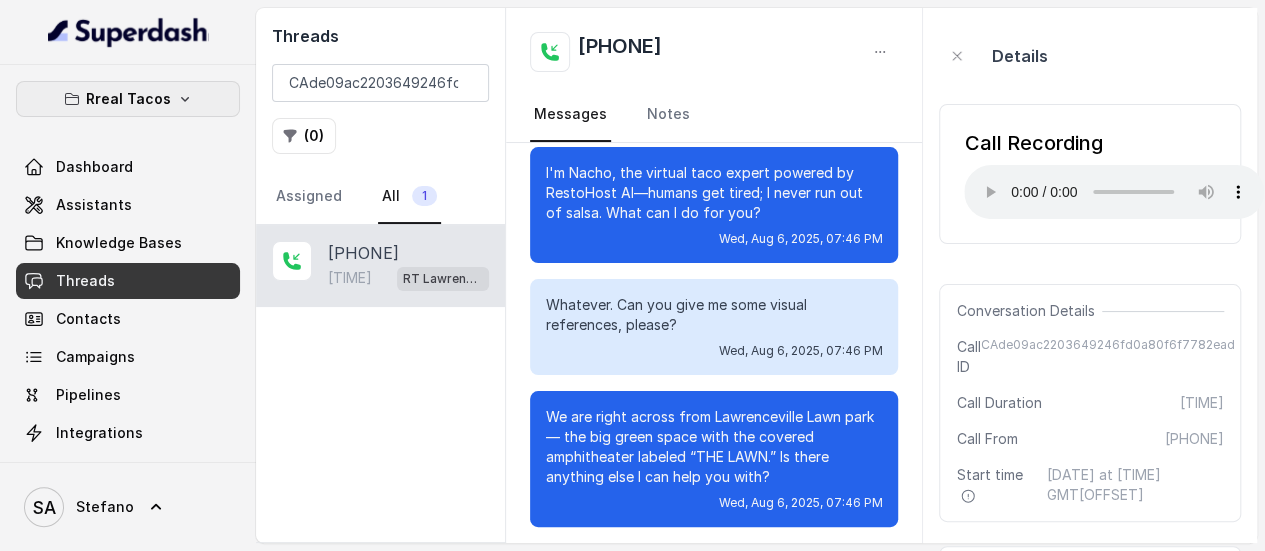 click on "Rreal Tacos" at bounding box center (128, 99) 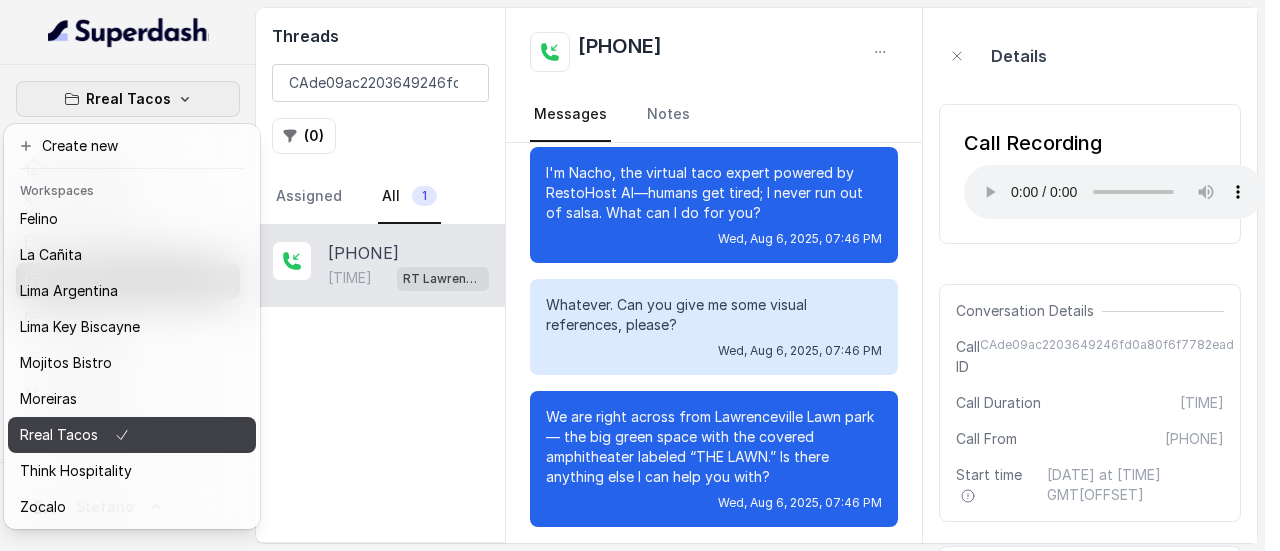 scroll, scrollTop: 127, scrollLeft: 0, axis: vertical 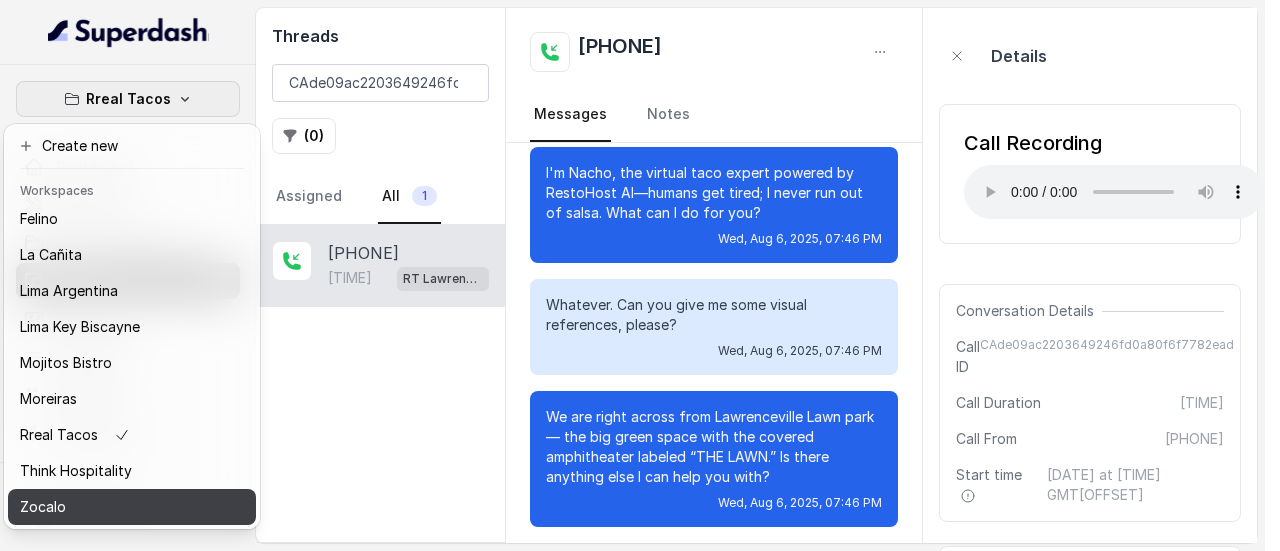 click on "Zocalo" at bounding box center [100, 507] 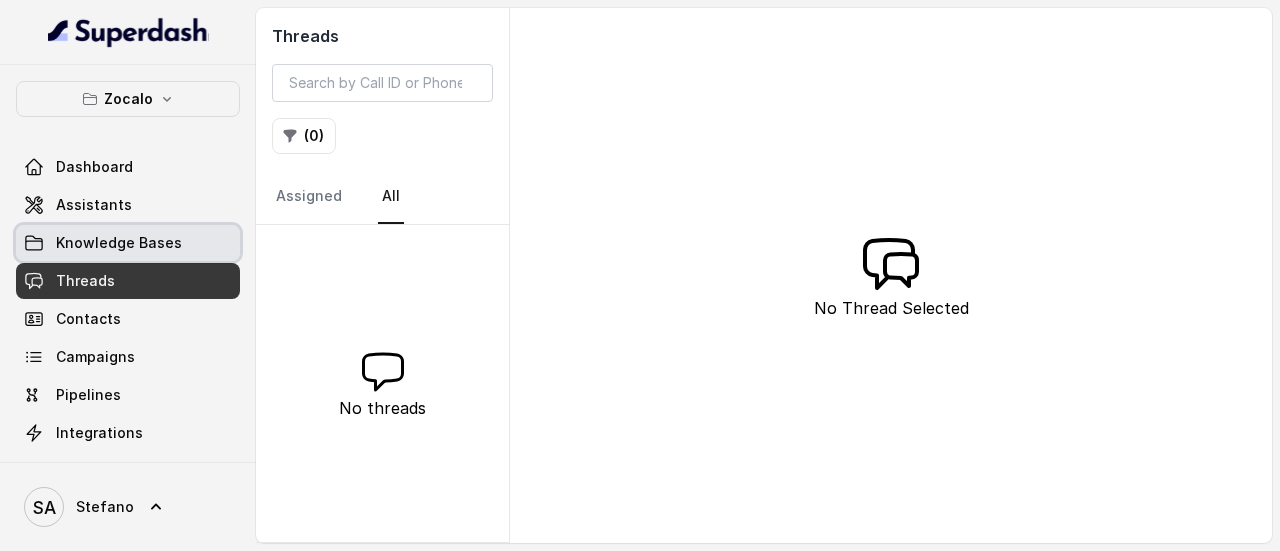 click on "Knowledge Bases" at bounding box center (128, 243) 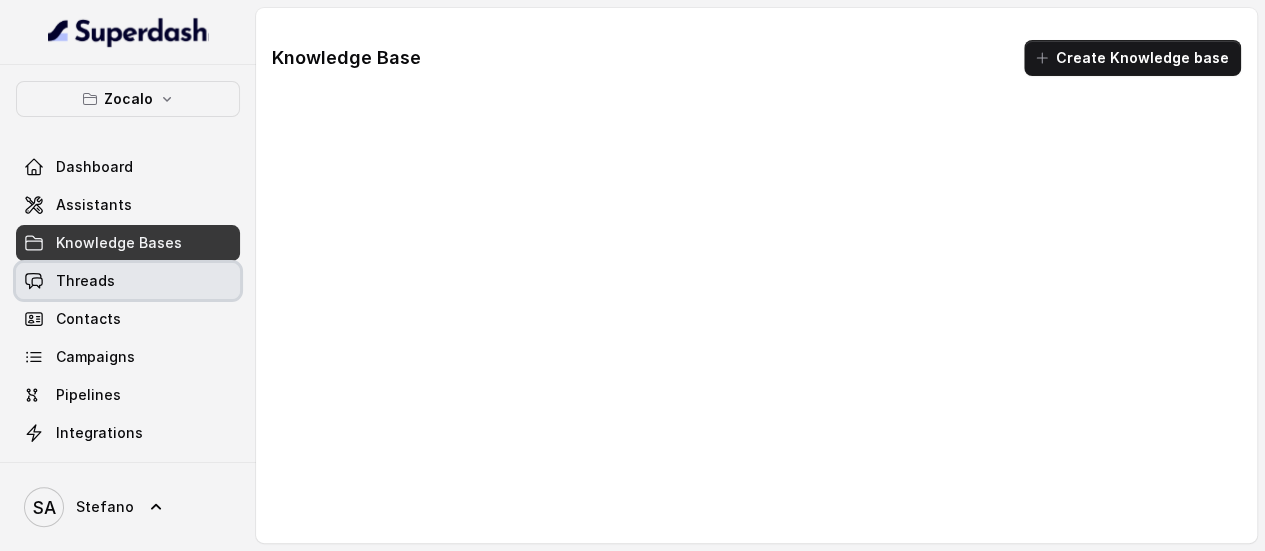 click on "Threads" at bounding box center [85, 281] 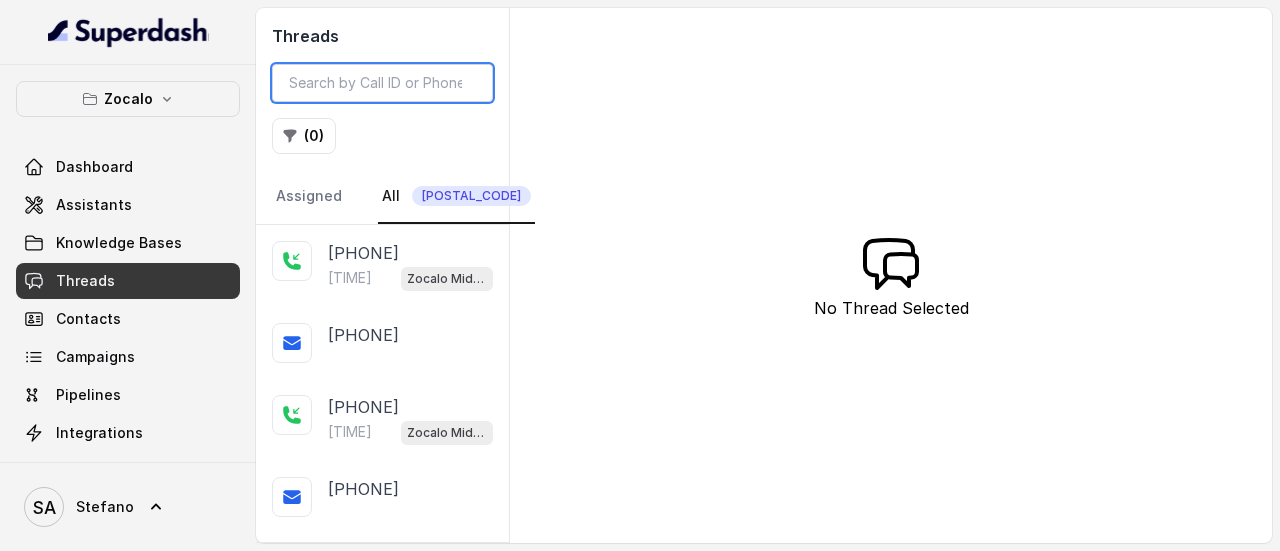 click at bounding box center (382, 83) 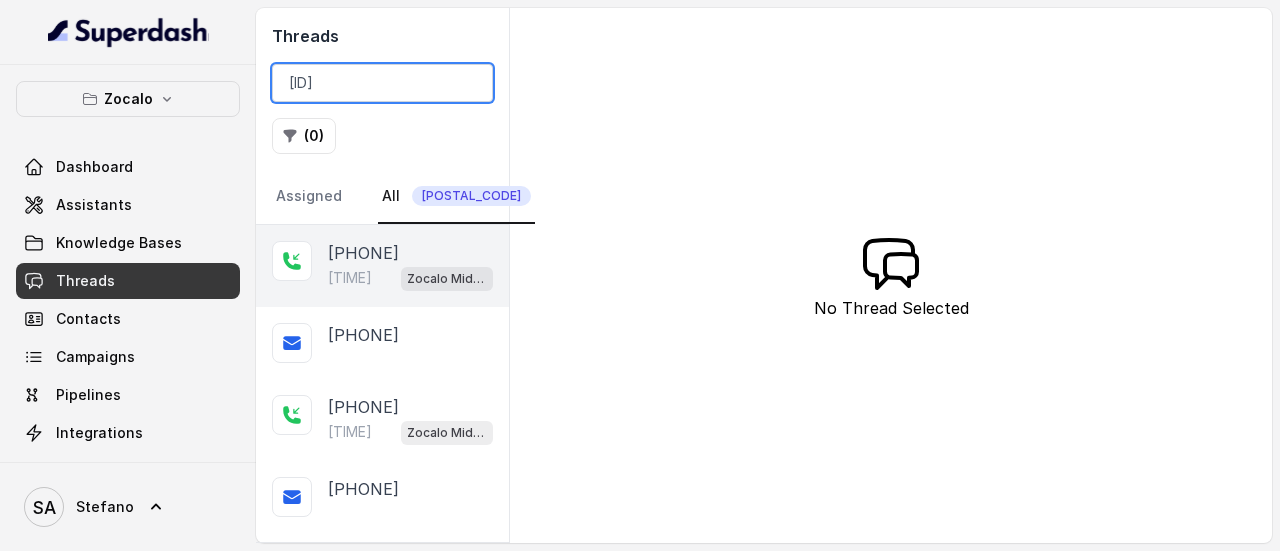 scroll, scrollTop: 0, scrollLeft: 95, axis: horizontal 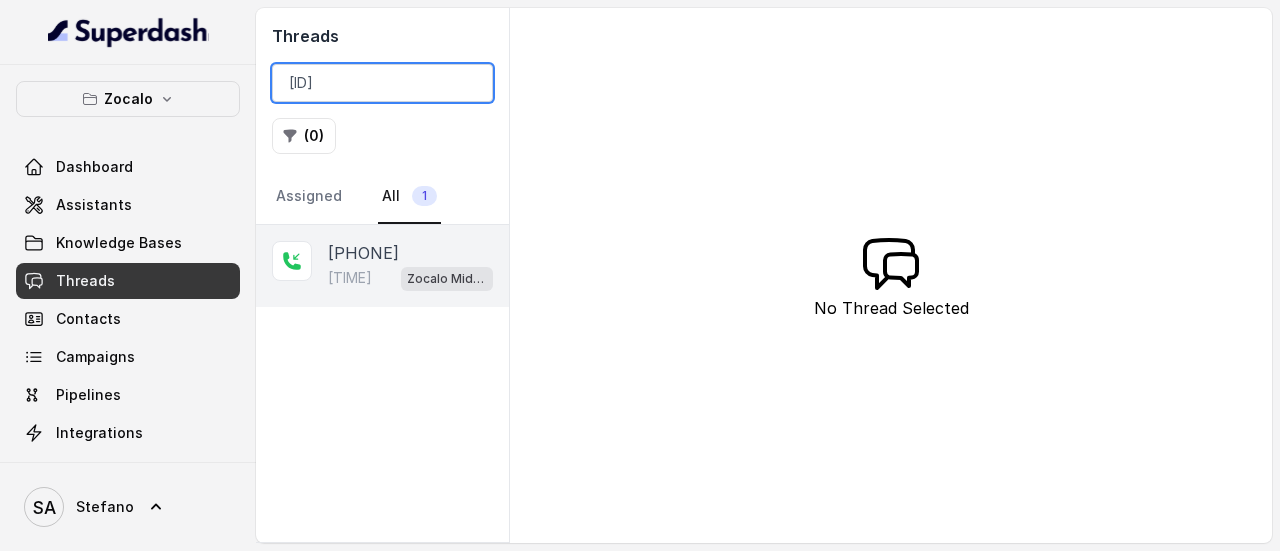 type on "[ID]" 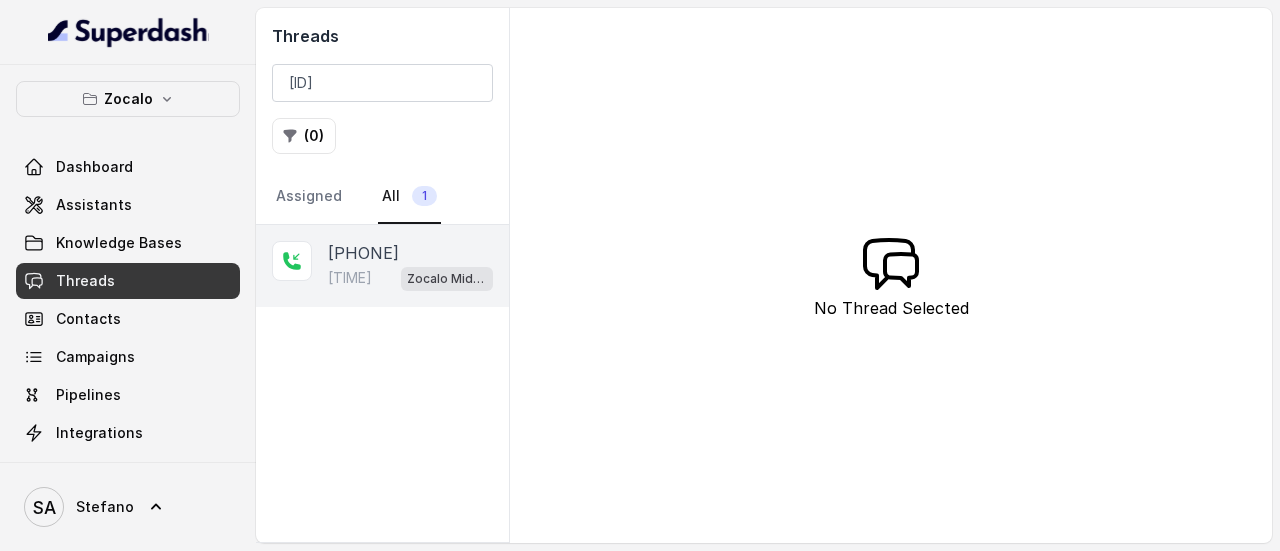 click on "Zocalo Midtown / EN" at bounding box center [447, 279] 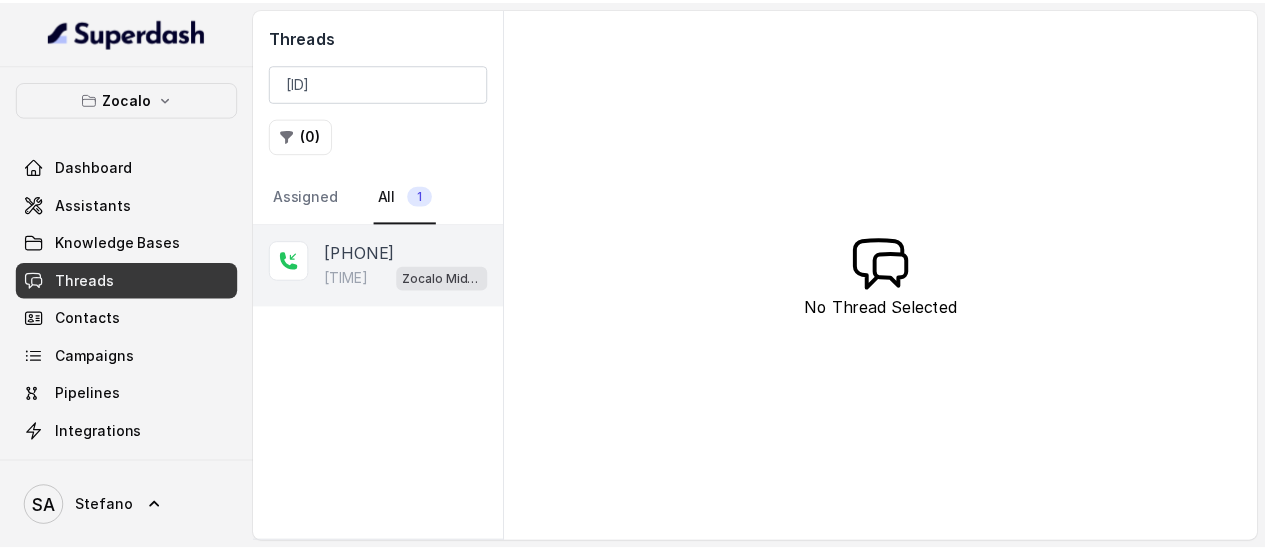 scroll, scrollTop: 0, scrollLeft: 0, axis: both 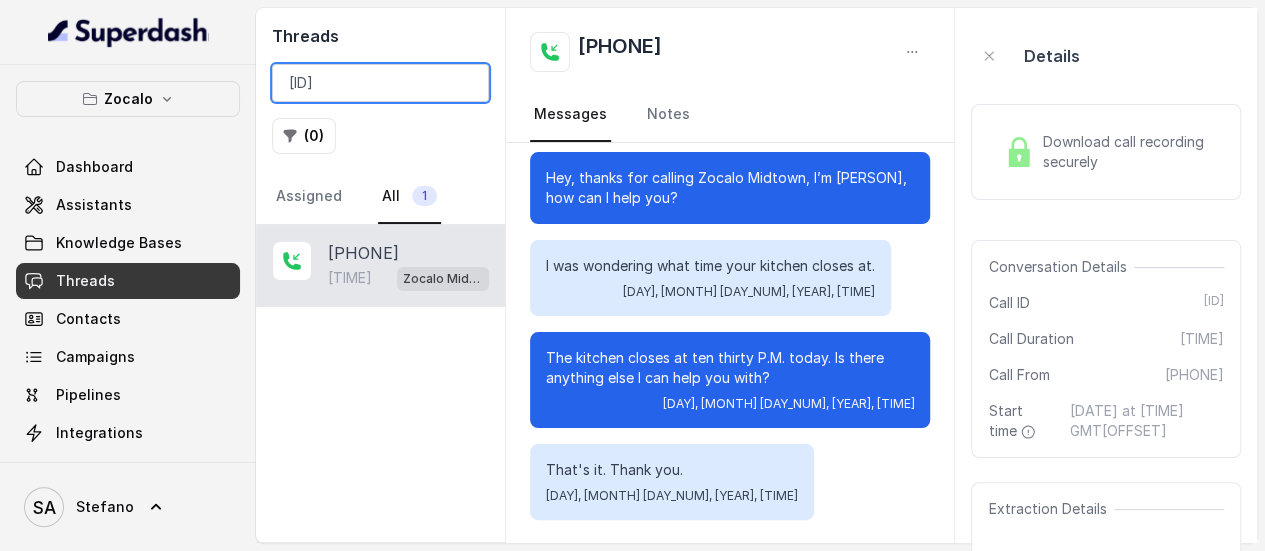 click on "[ID]" at bounding box center (380, 83) 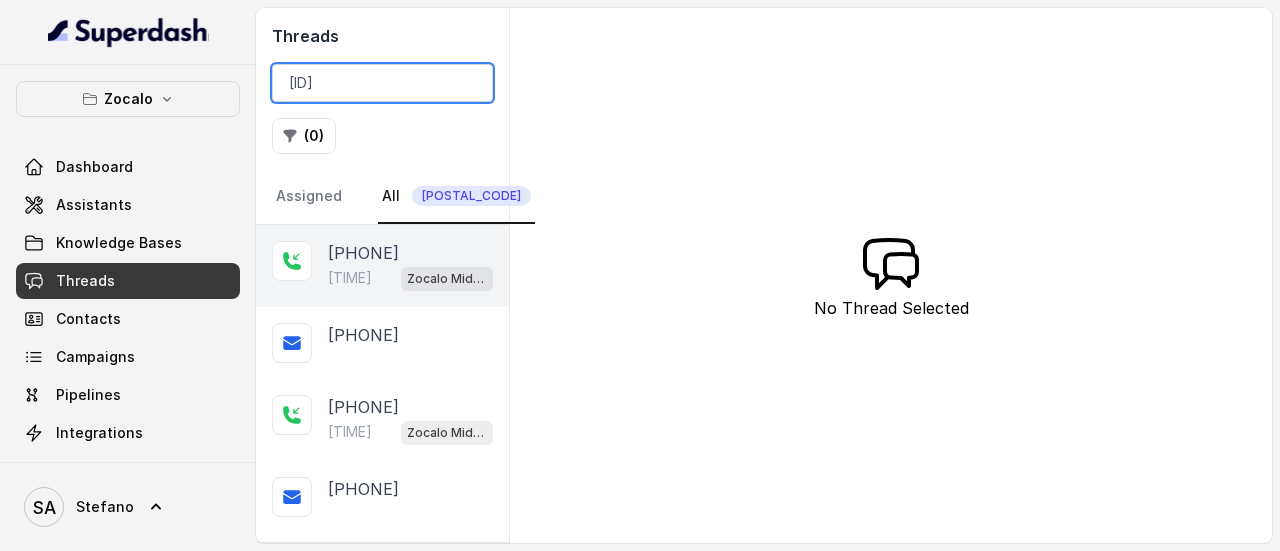 scroll, scrollTop: 0, scrollLeft: 103, axis: horizontal 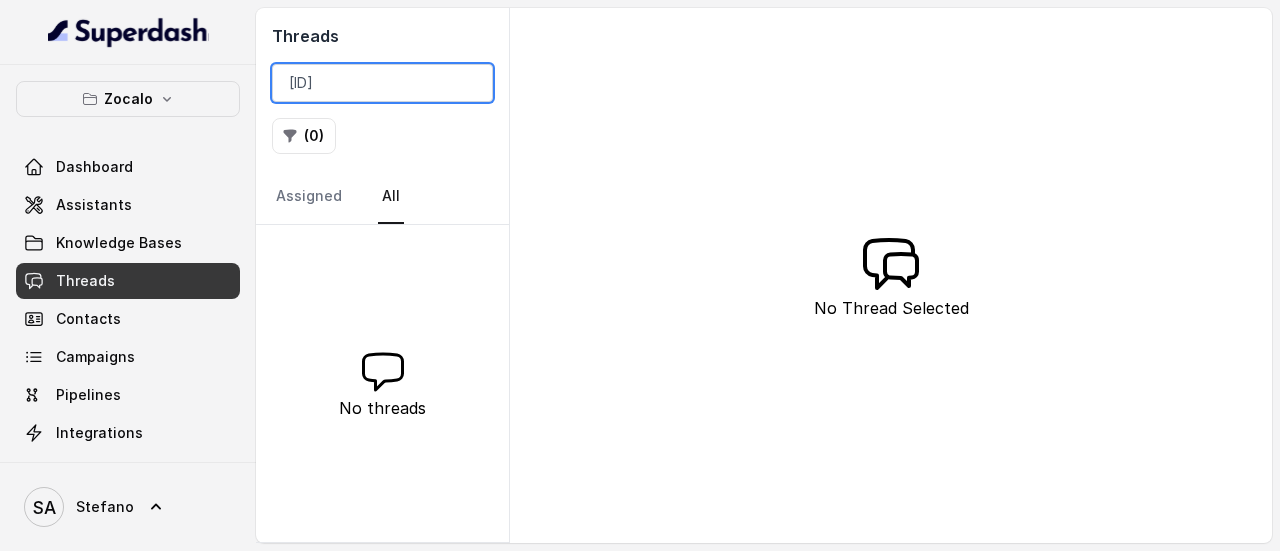 drag, startPoint x: 294, startPoint y: 77, endPoint x: 208, endPoint y: 80, distance: 86.05231 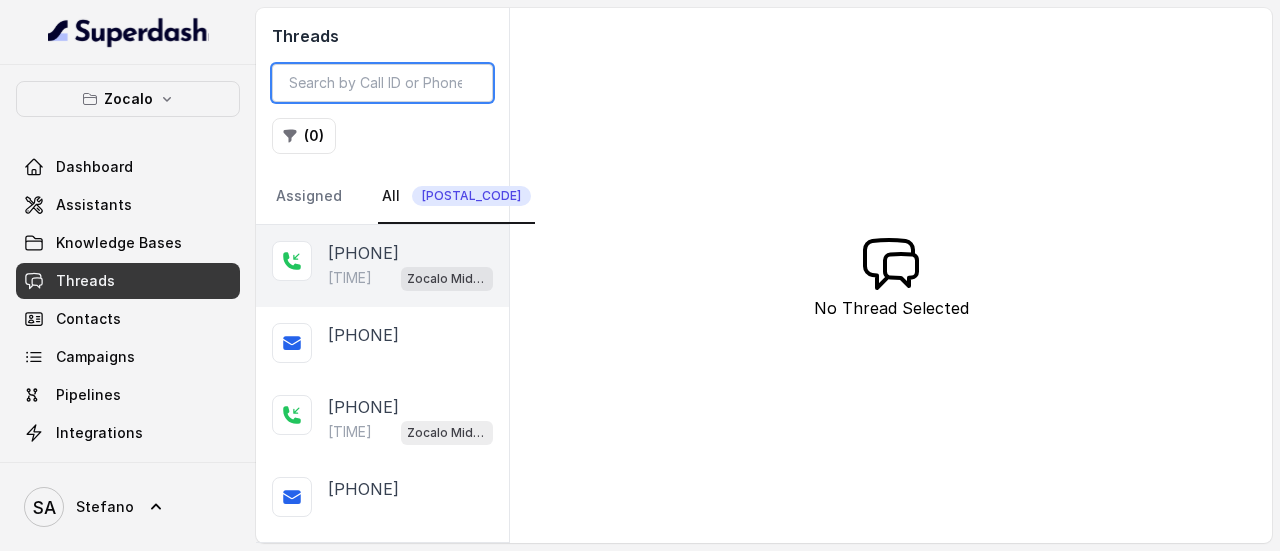 type on "[ID]" 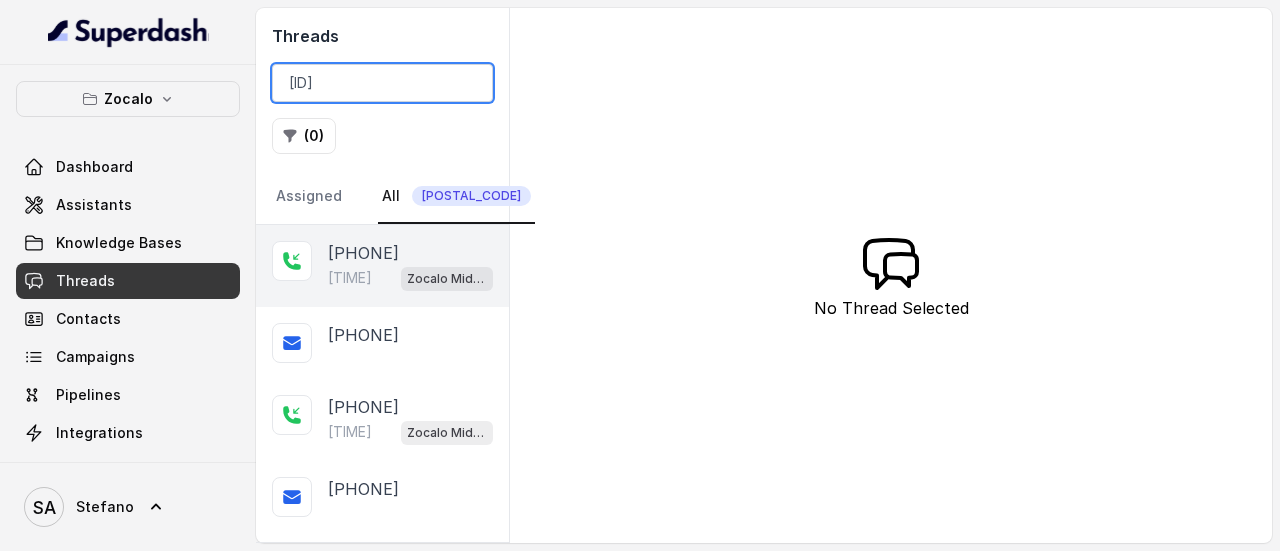 scroll, scrollTop: 0, scrollLeft: 103, axis: horizontal 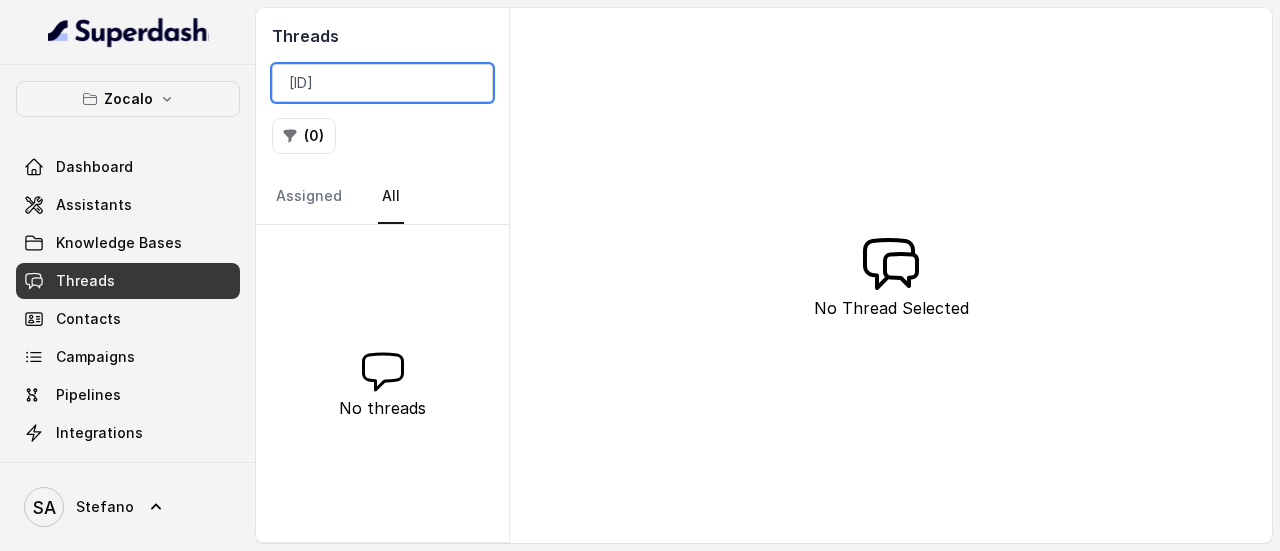 click on "[ID]" at bounding box center [382, 83] 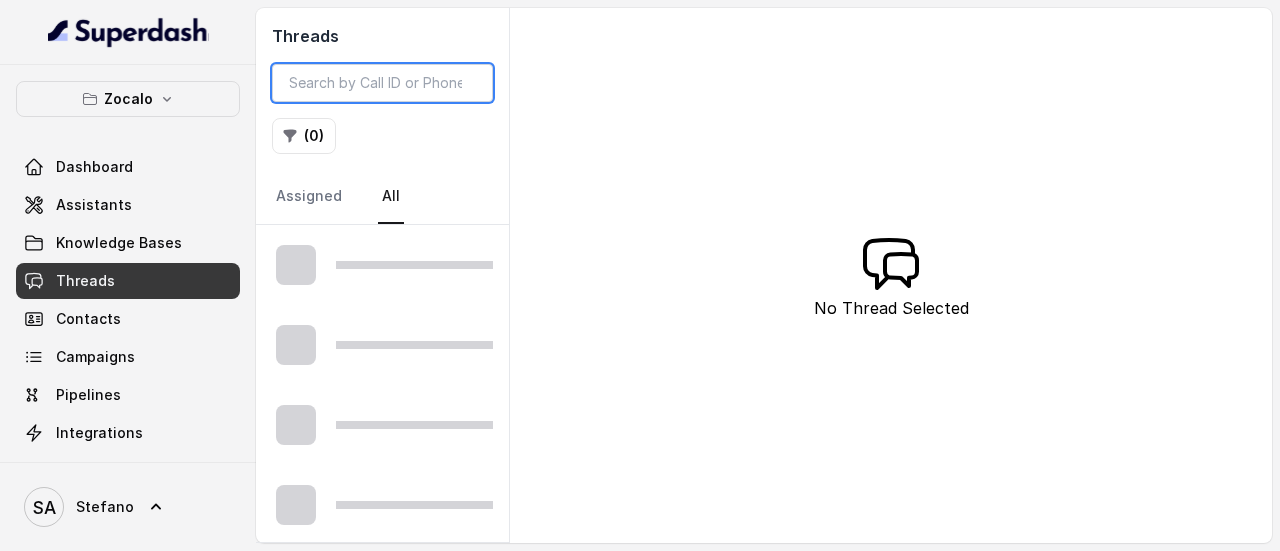 type on "[ID]" 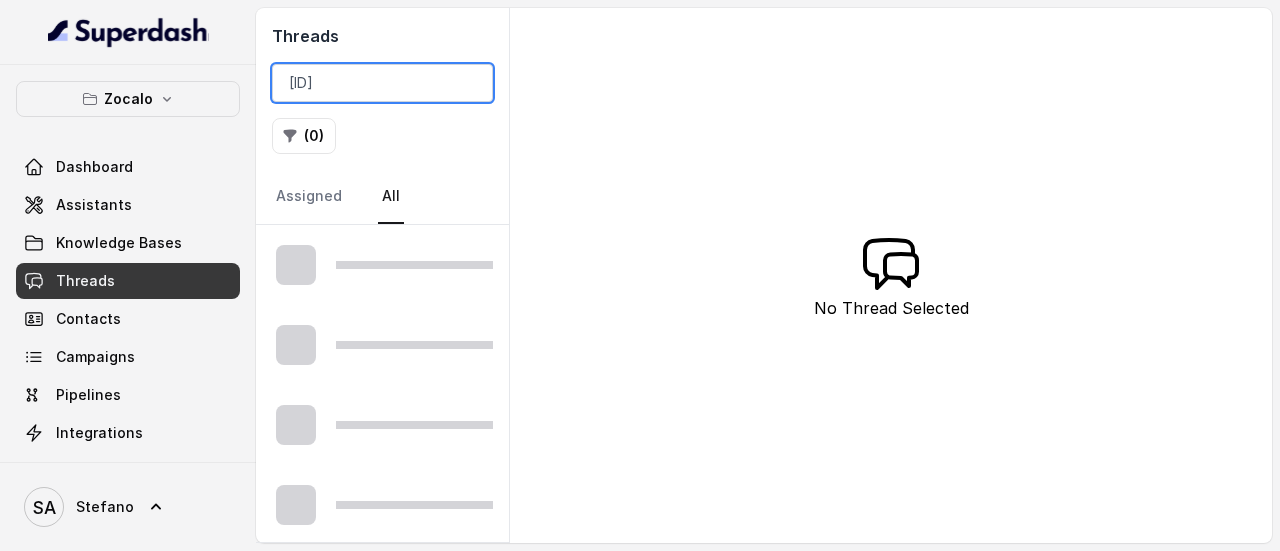 scroll, scrollTop: 0, scrollLeft: 103, axis: horizontal 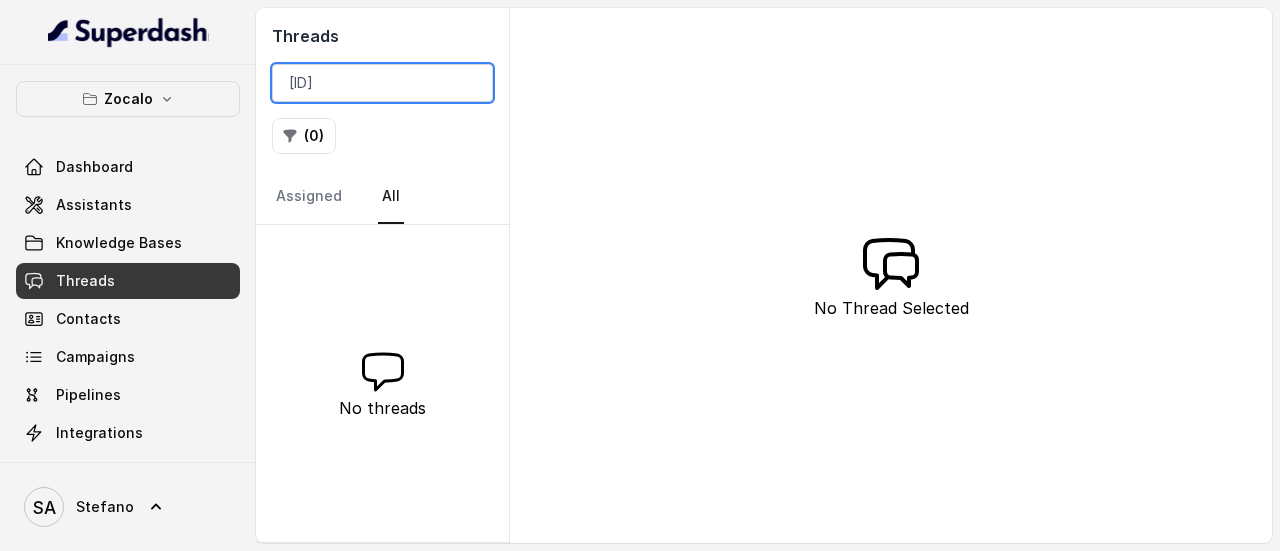 click on "[ID]" at bounding box center [382, 83] 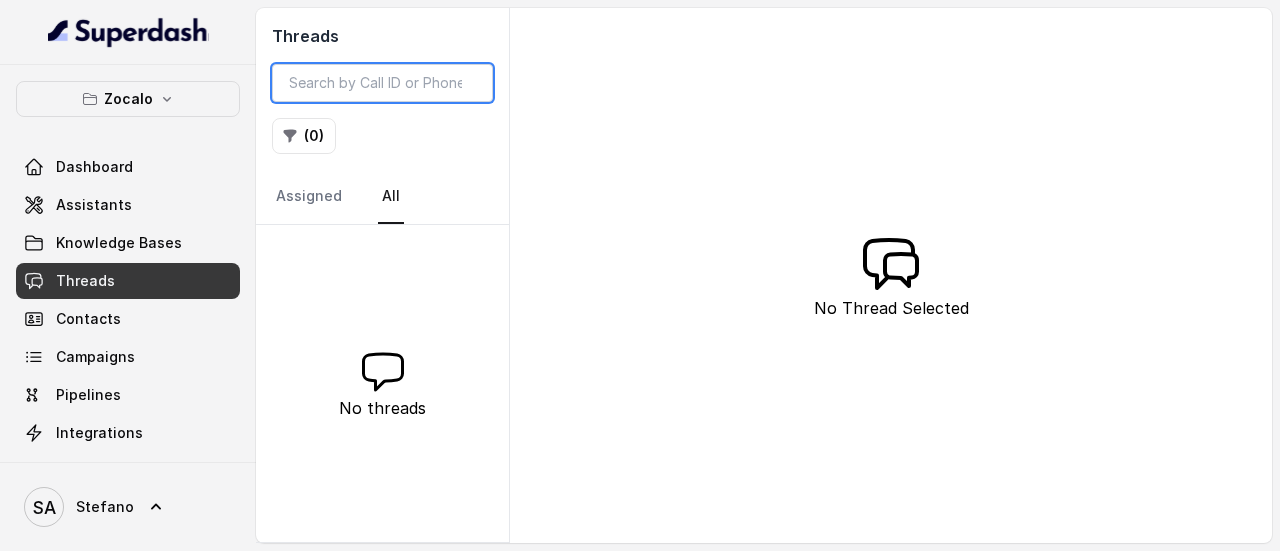 scroll, scrollTop: 0, scrollLeft: 0, axis: both 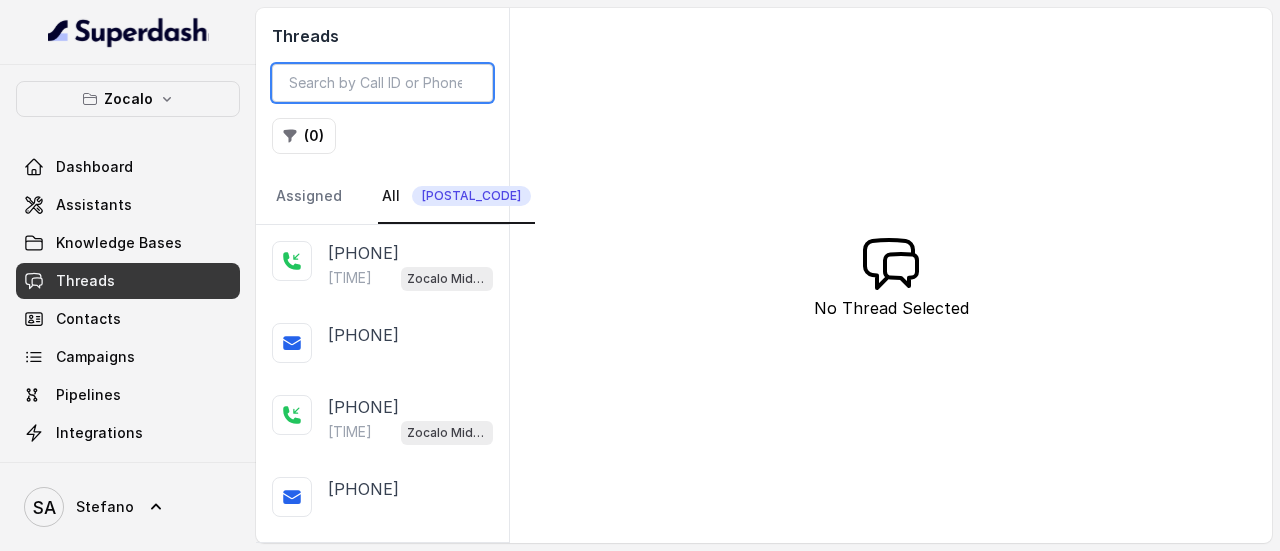 type on "[ID]" 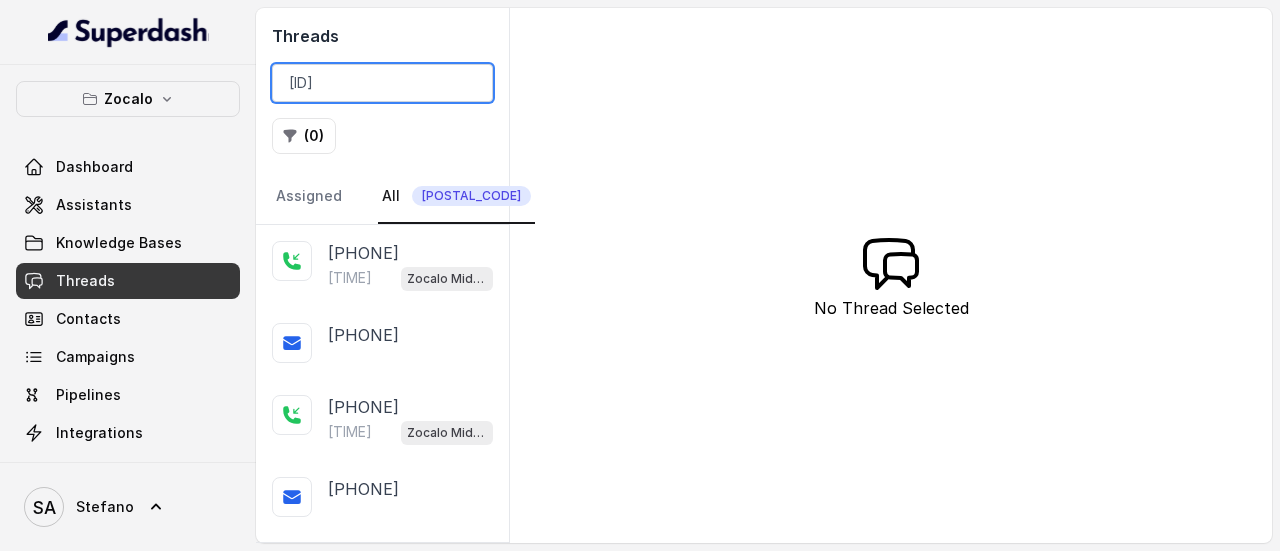 scroll, scrollTop: 0, scrollLeft: 103, axis: horizontal 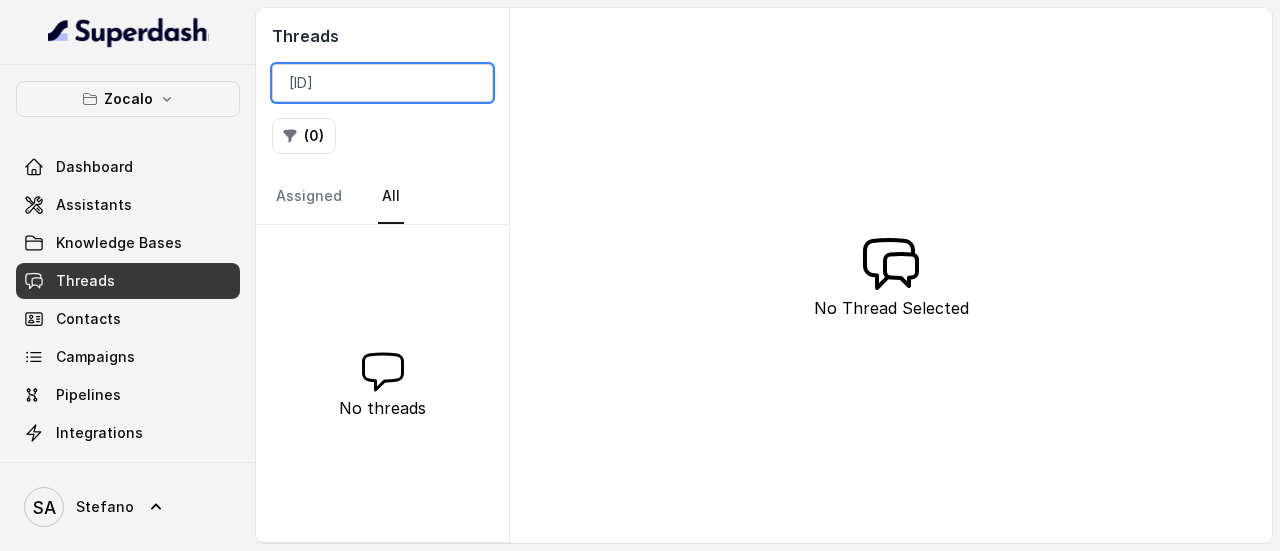 click on "[ID]" at bounding box center (382, 83) 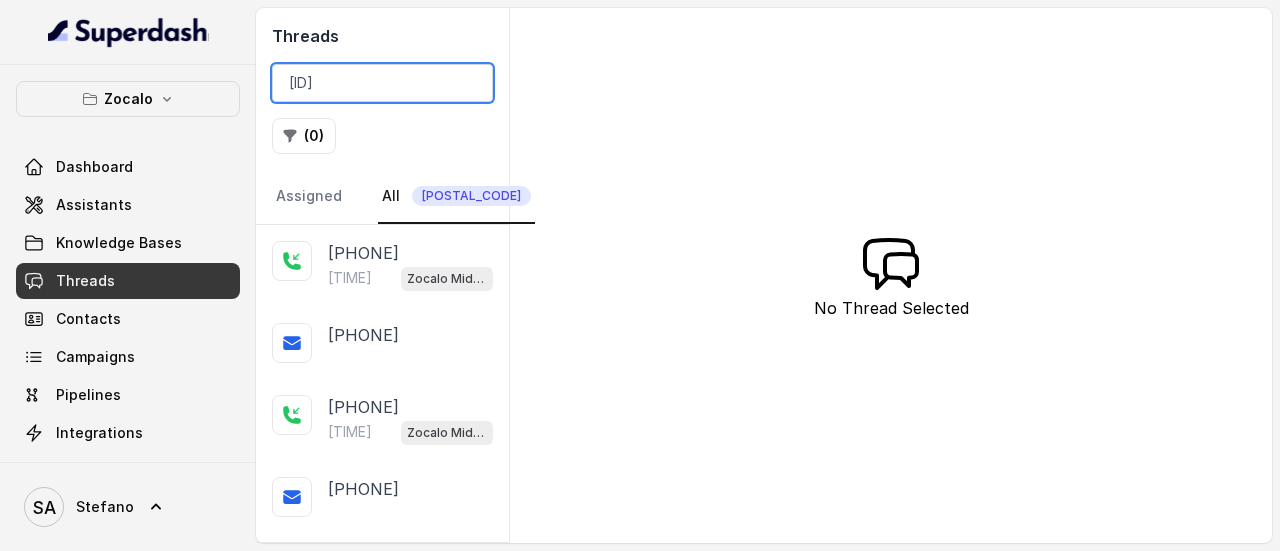 scroll, scrollTop: 0, scrollLeft: 105, axis: horizontal 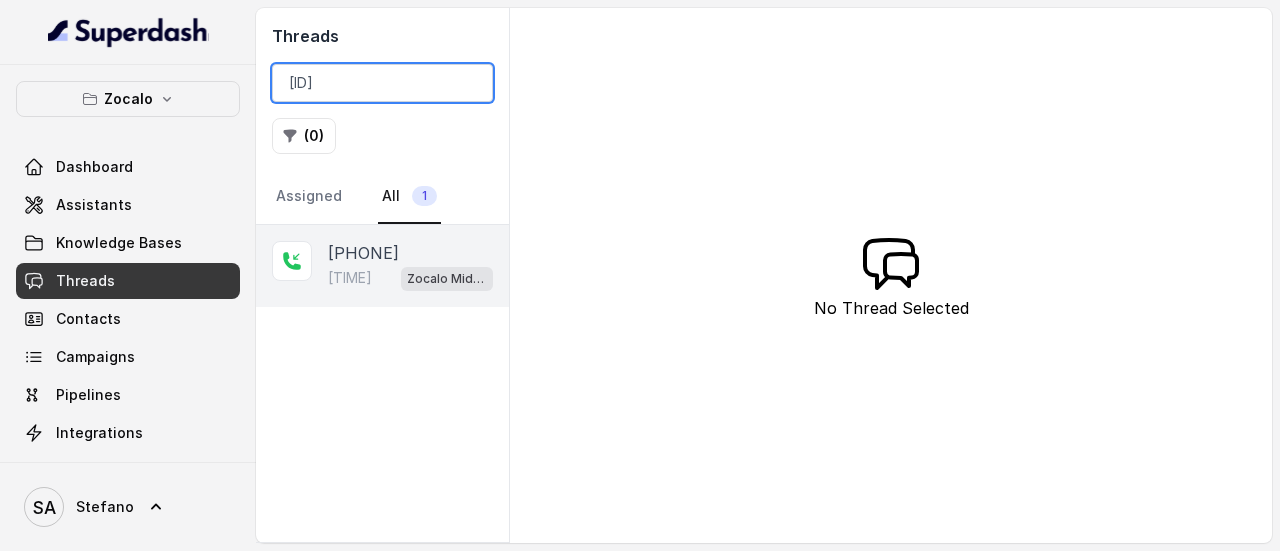 type on "[ID]" 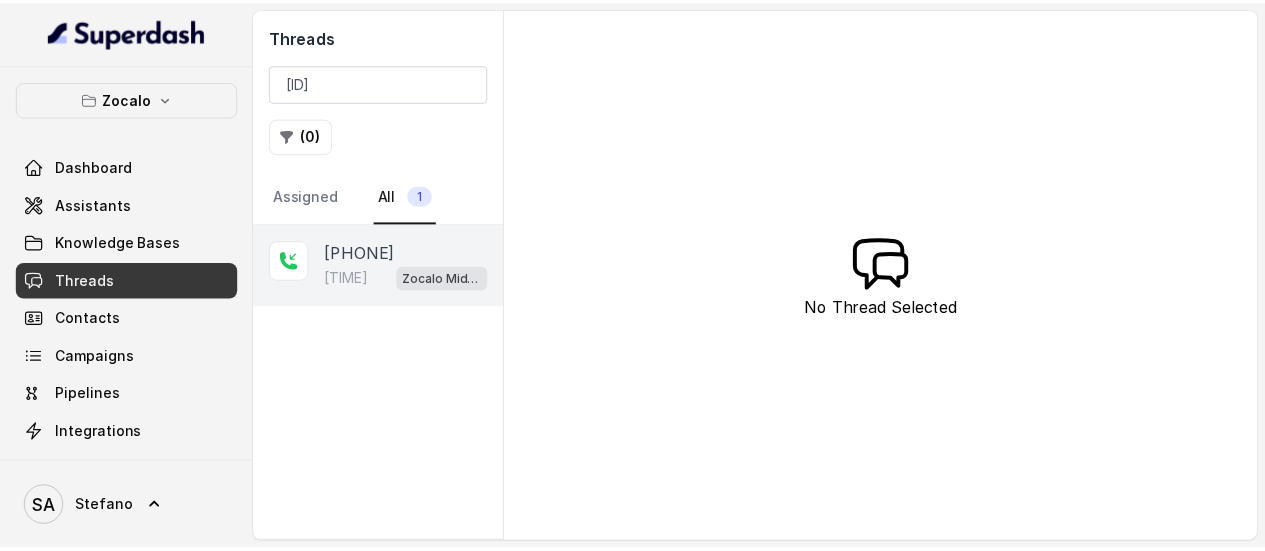 scroll, scrollTop: 0, scrollLeft: 0, axis: both 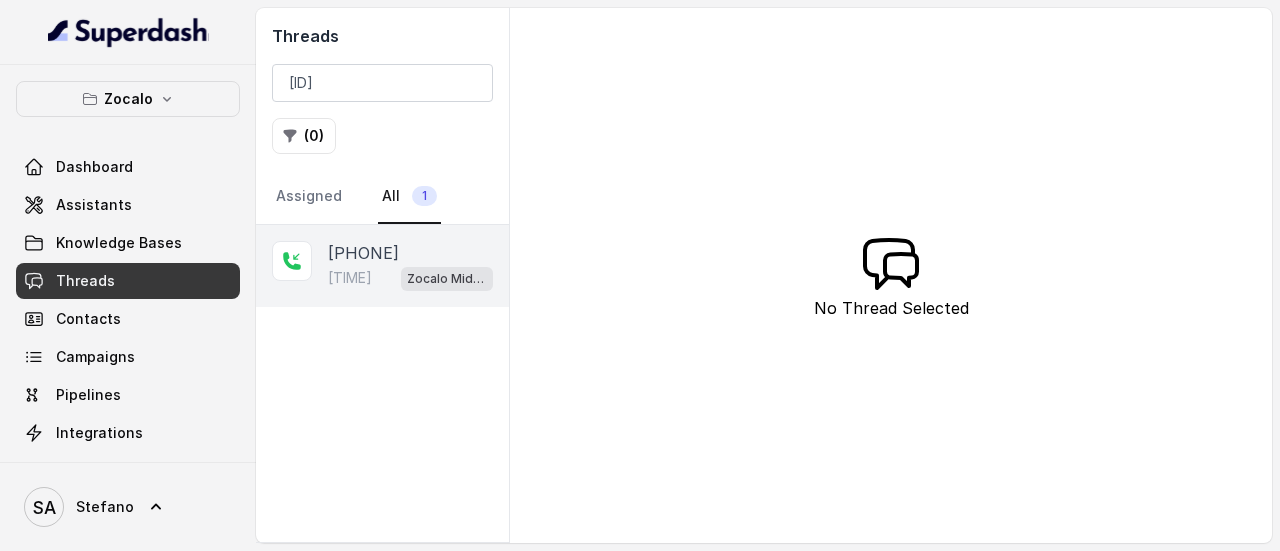 click on "[PHONE]" at bounding box center [363, 253] 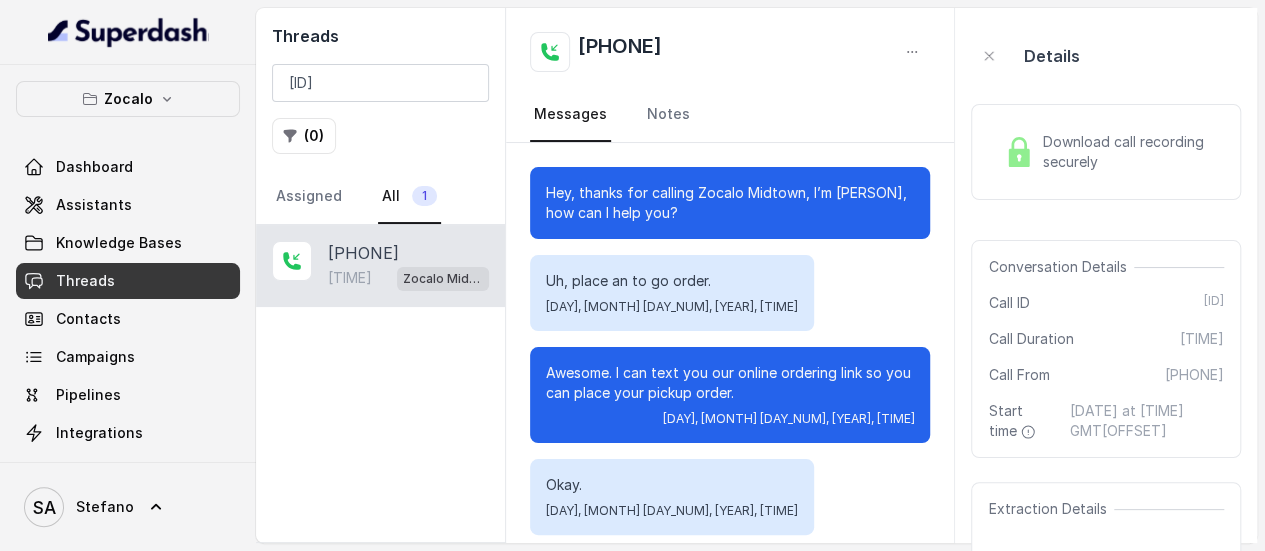 scroll, scrollTop: 403, scrollLeft: 0, axis: vertical 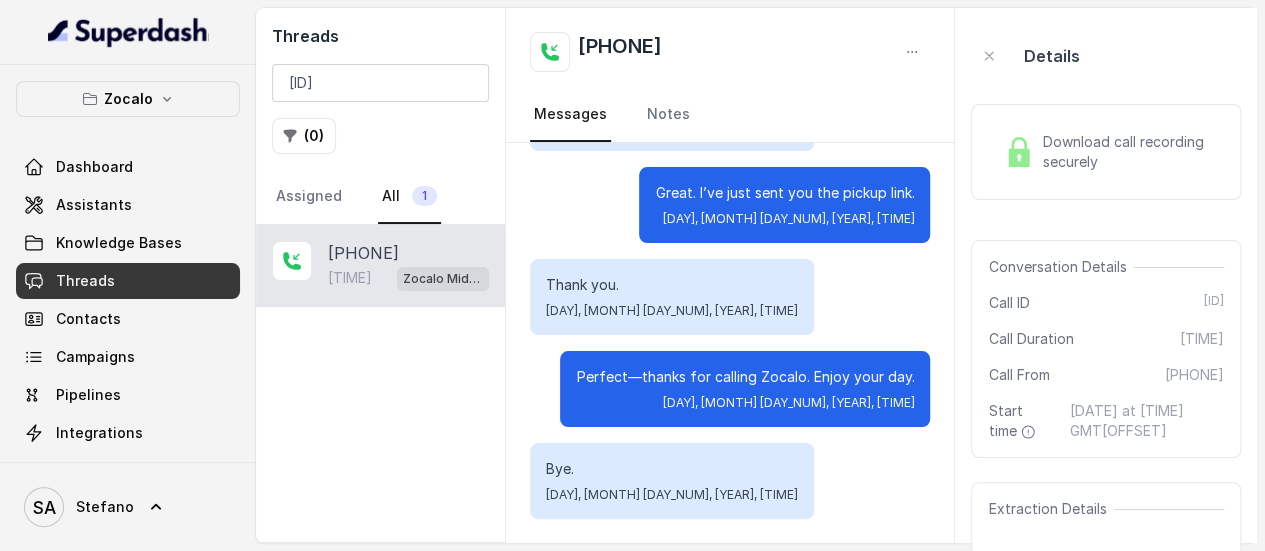 click on "Download call recording securely" at bounding box center [1106, 152] 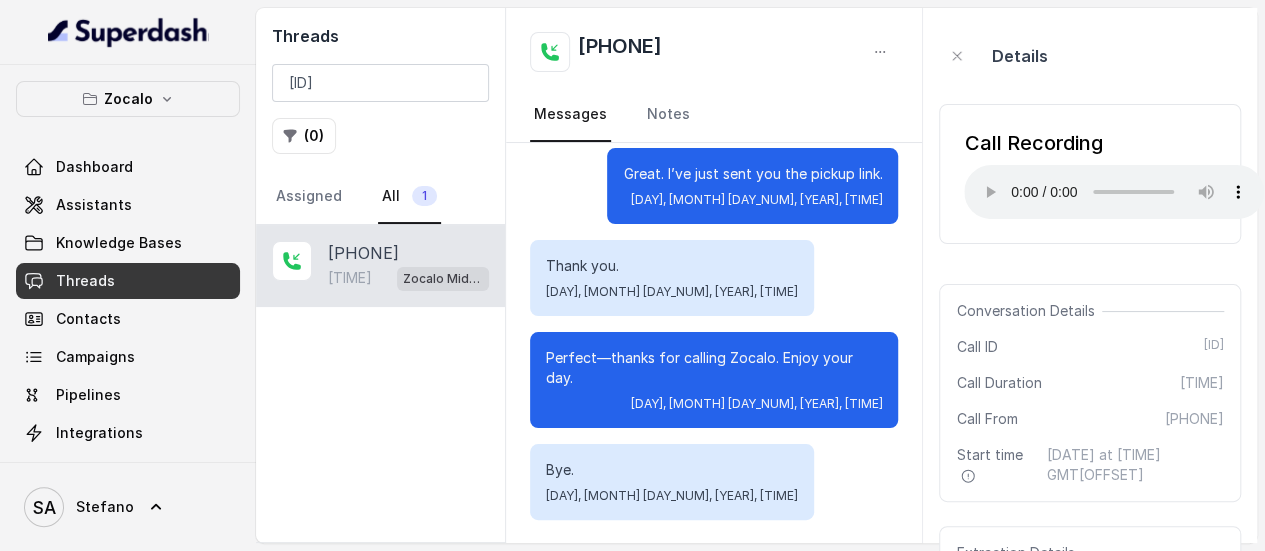 type 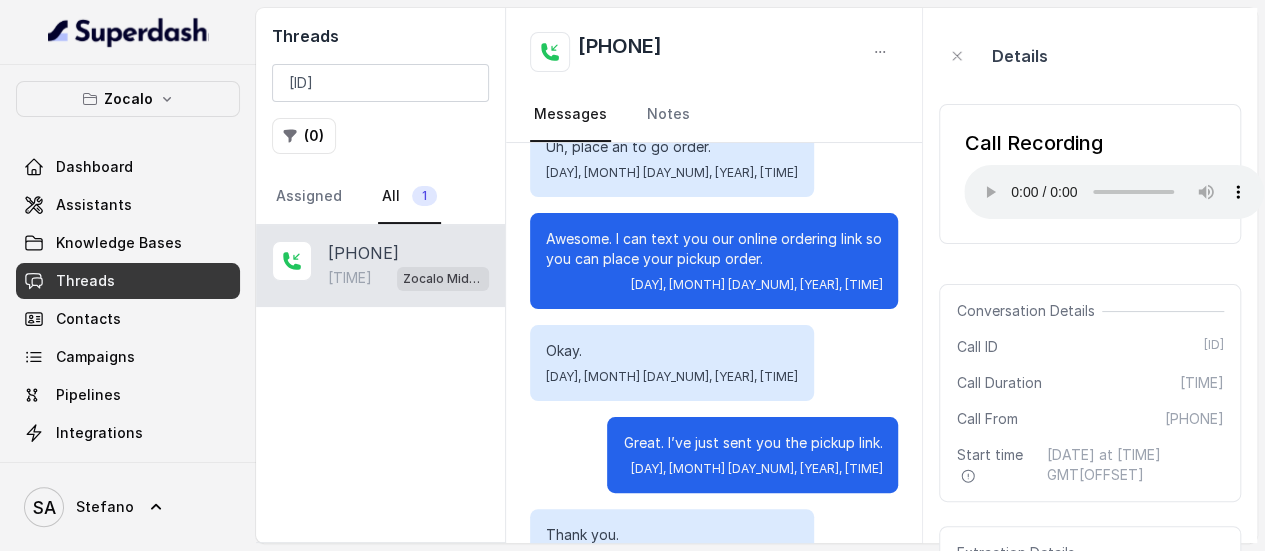 scroll, scrollTop: 103, scrollLeft: 0, axis: vertical 